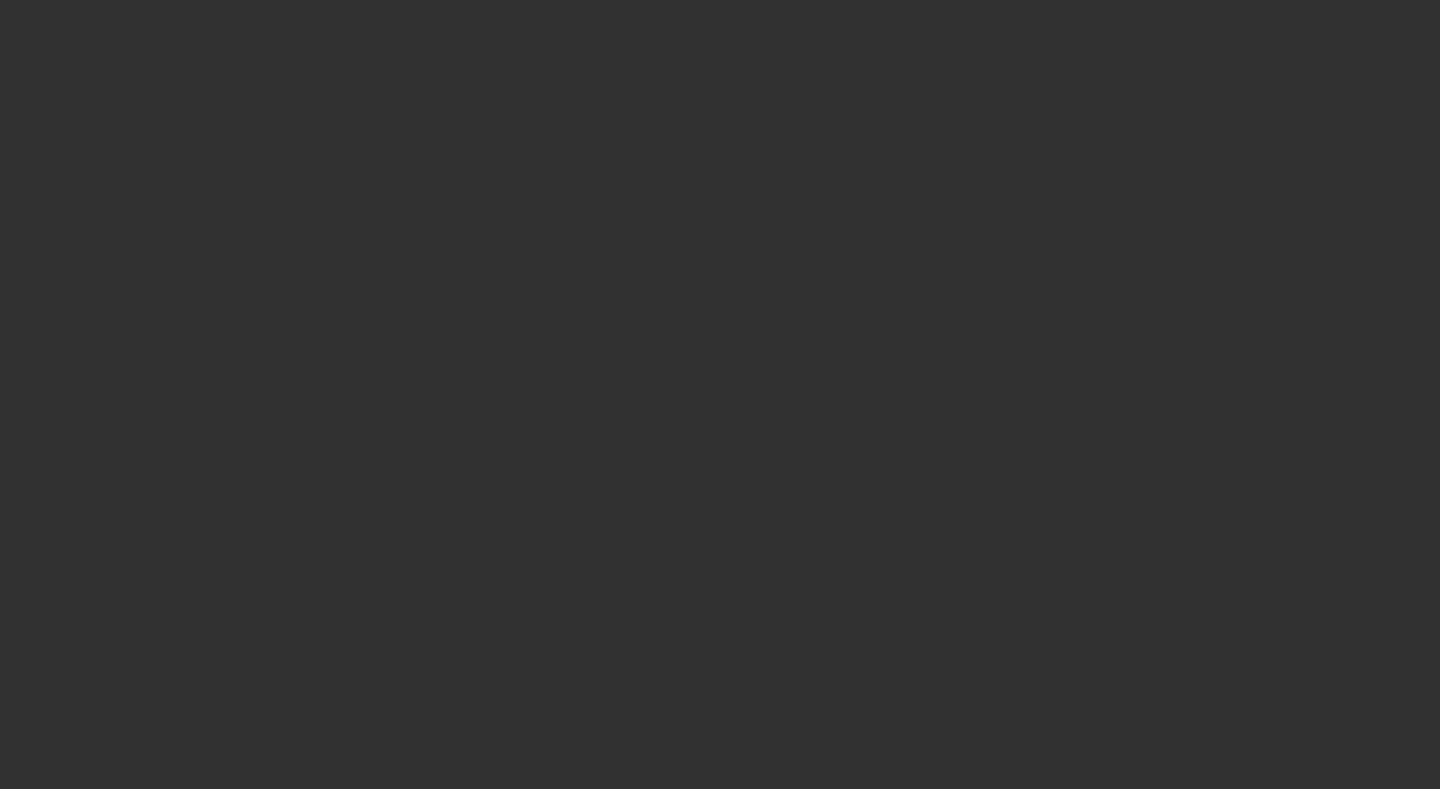 scroll, scrollTop: 0, scrollLeft: 0, axis: both 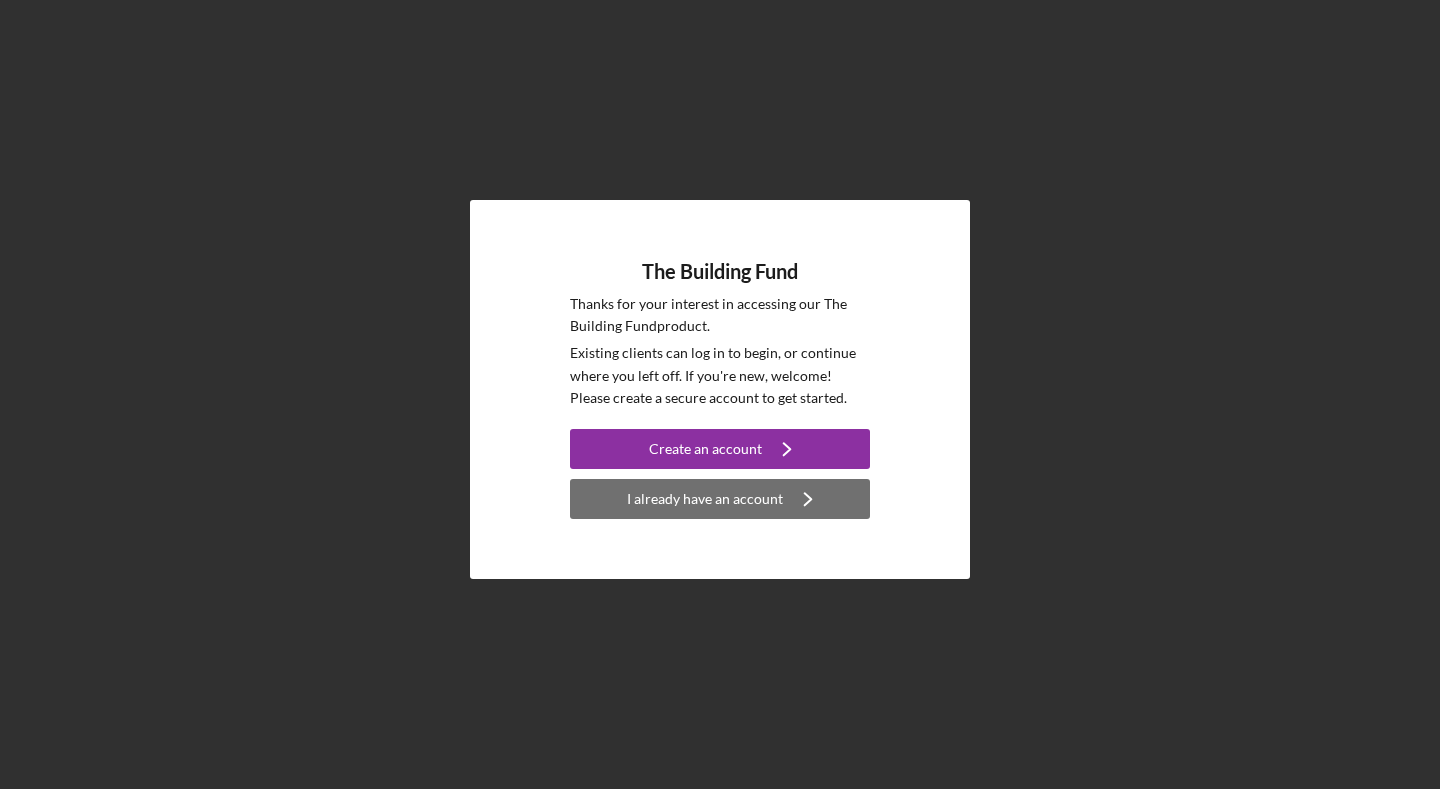 click on "I already have an account" at bounding box center (705, 499) 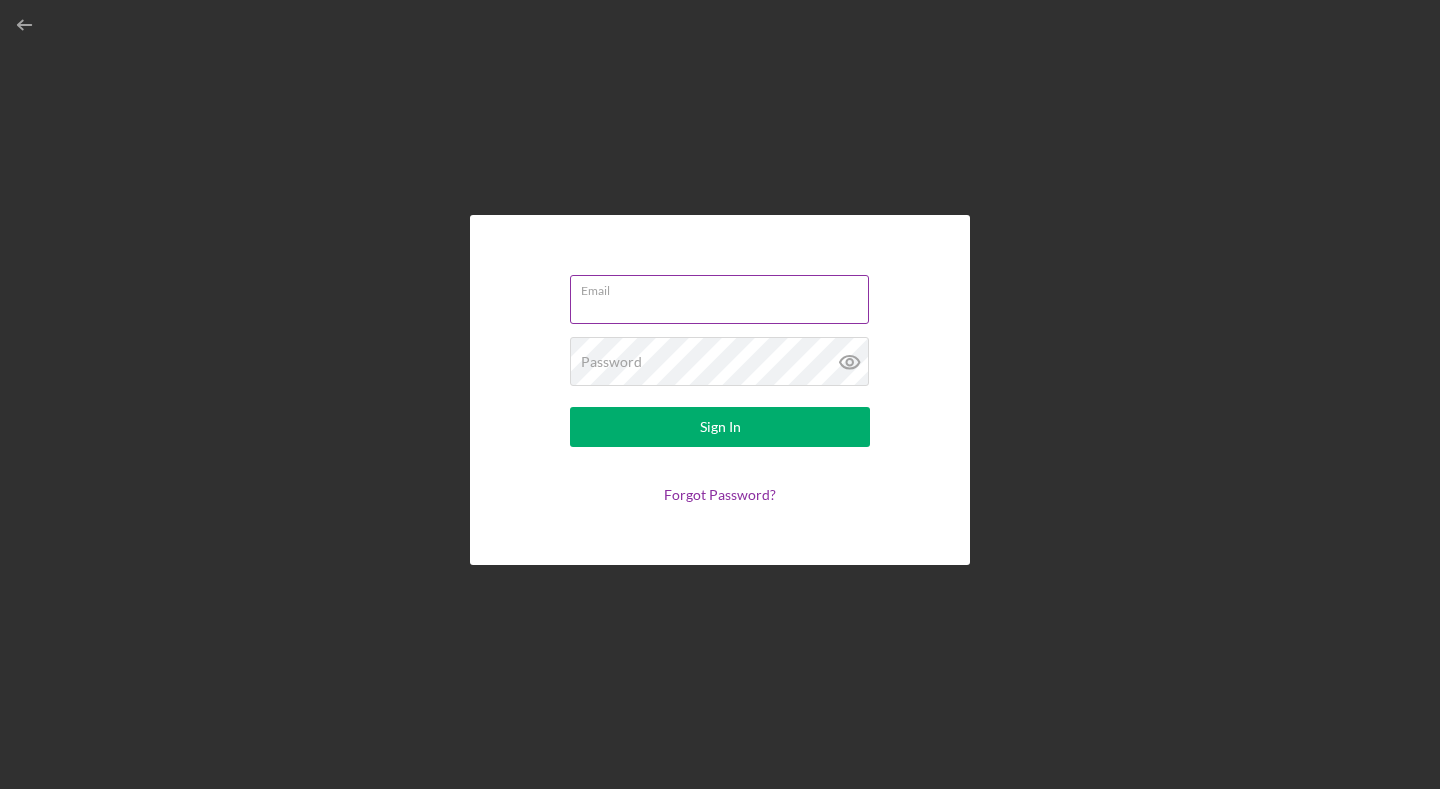 click on "Email" at bounding box center (719, 299) 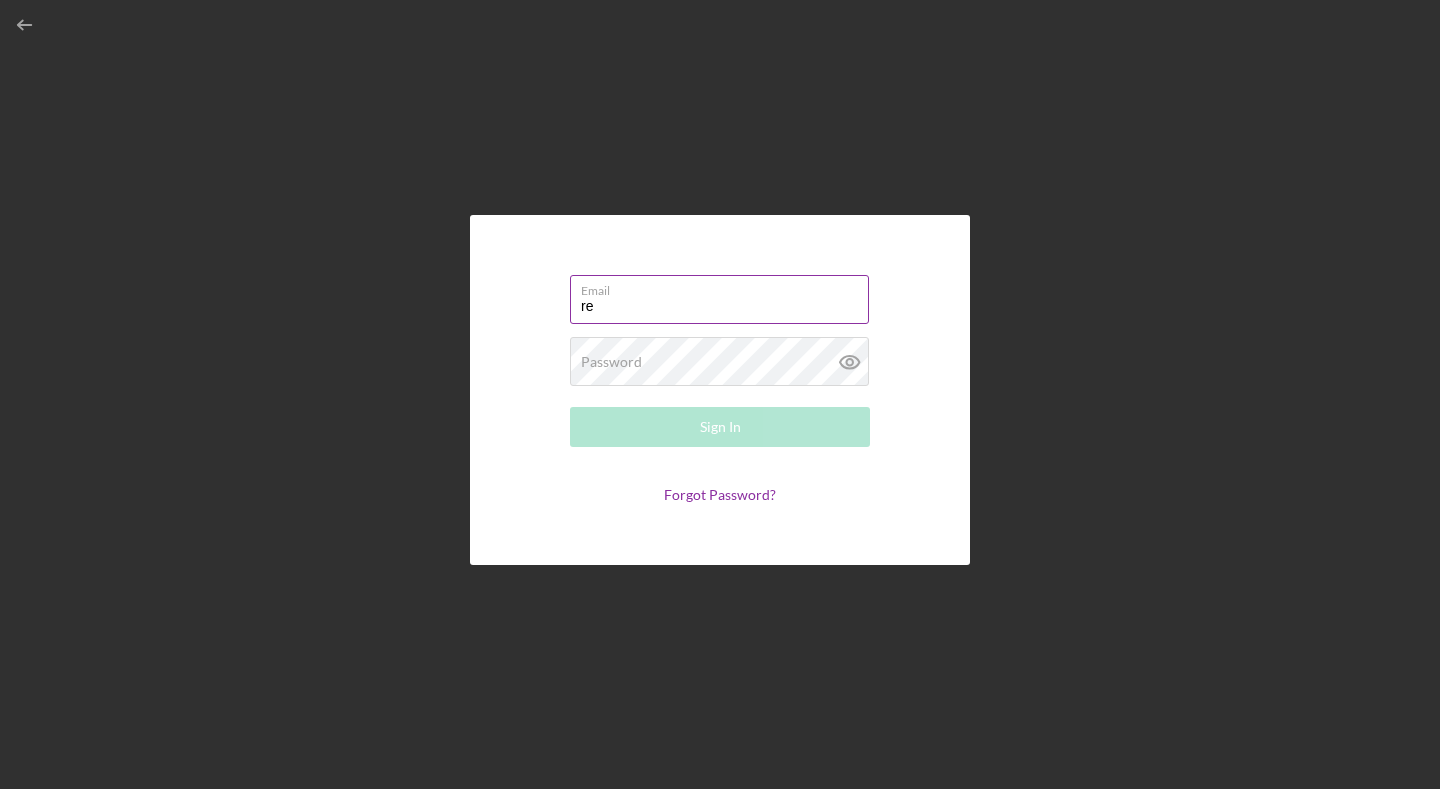 type on "revolutiondetroit@[EMAIL]" 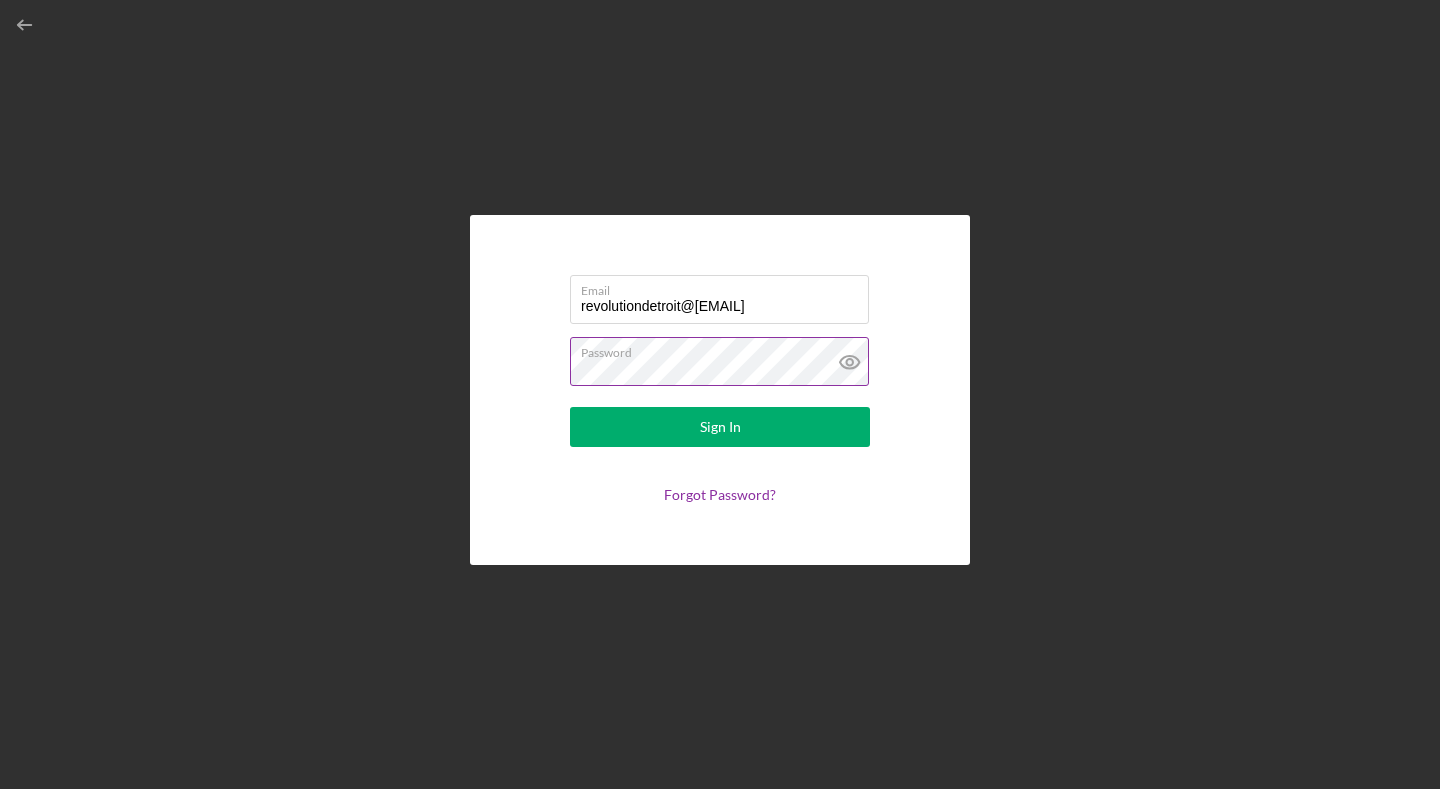 click on "Sign In" at bounding box center (720, 427) 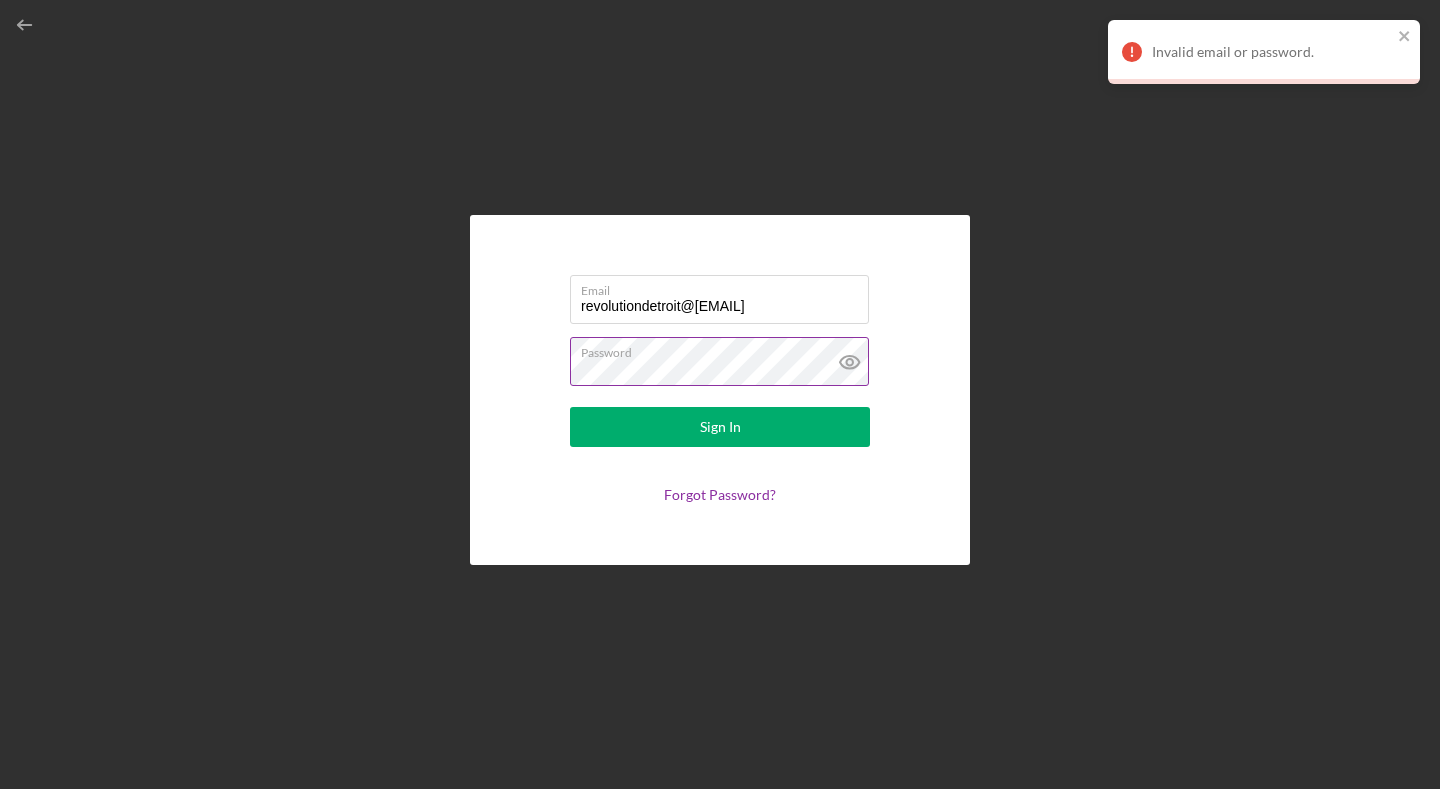 click on "Sign In" at bounding box center [720, 427] 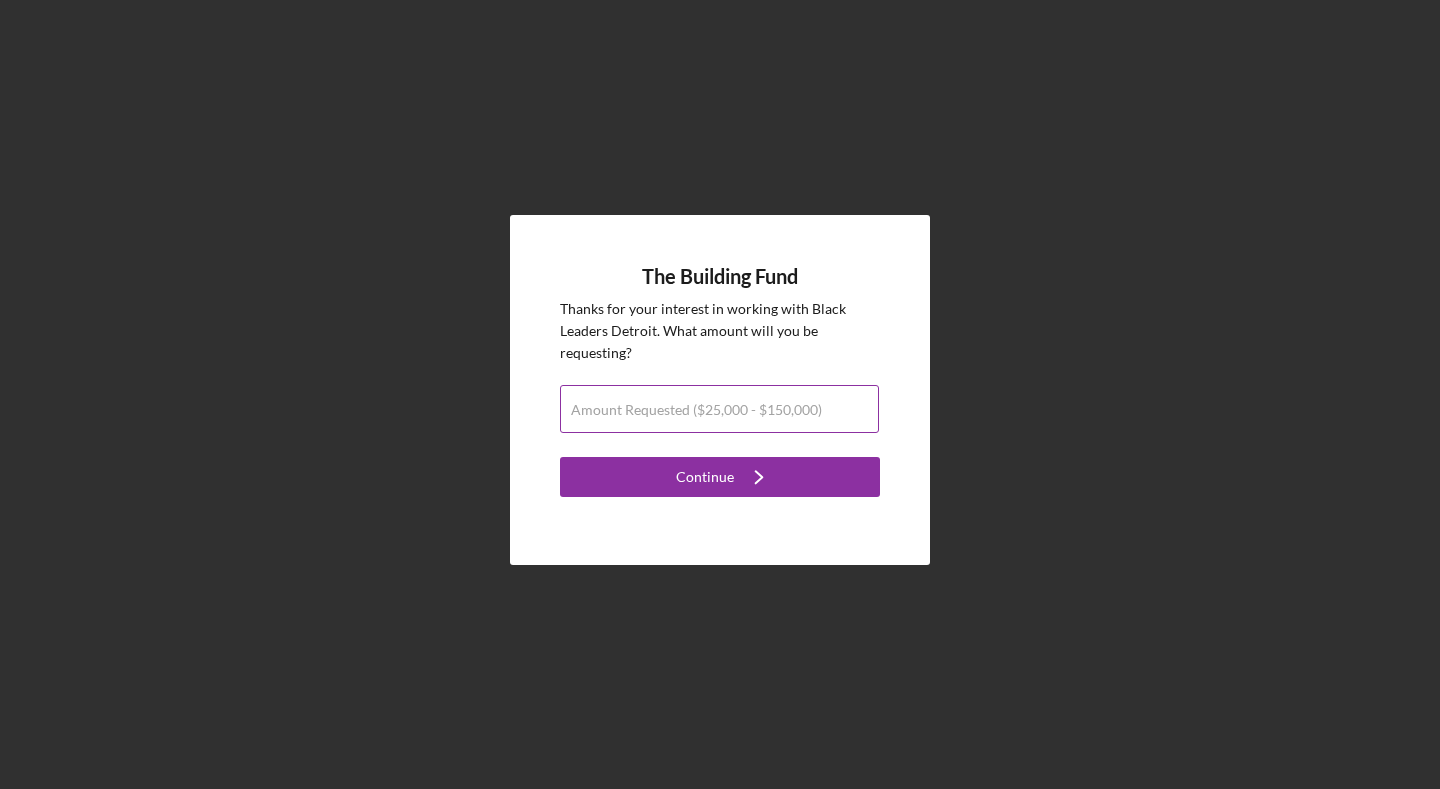 click on "Amount Requested ($25,000 - $150,000)" at bounding box center [696, 410] 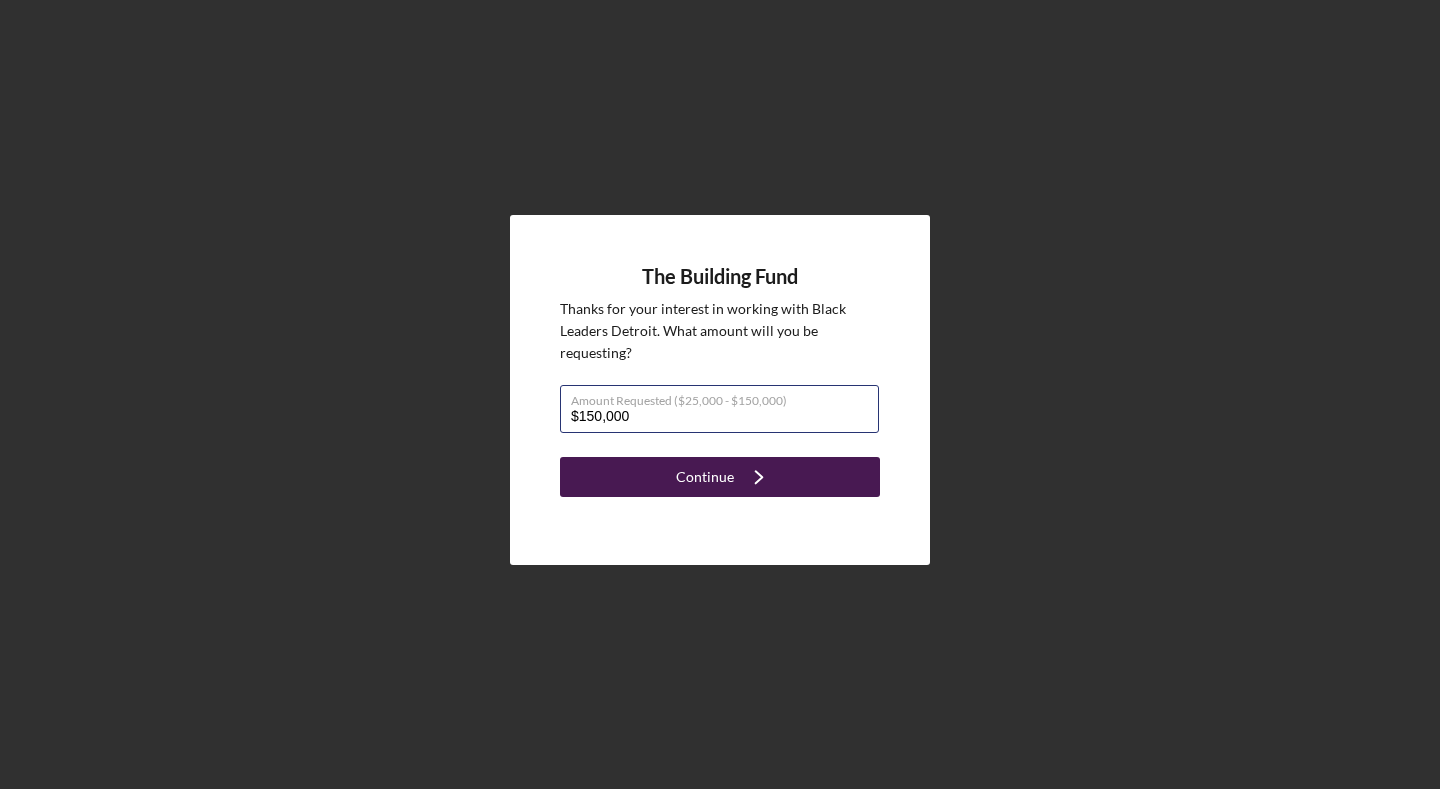 type on "$150,000" 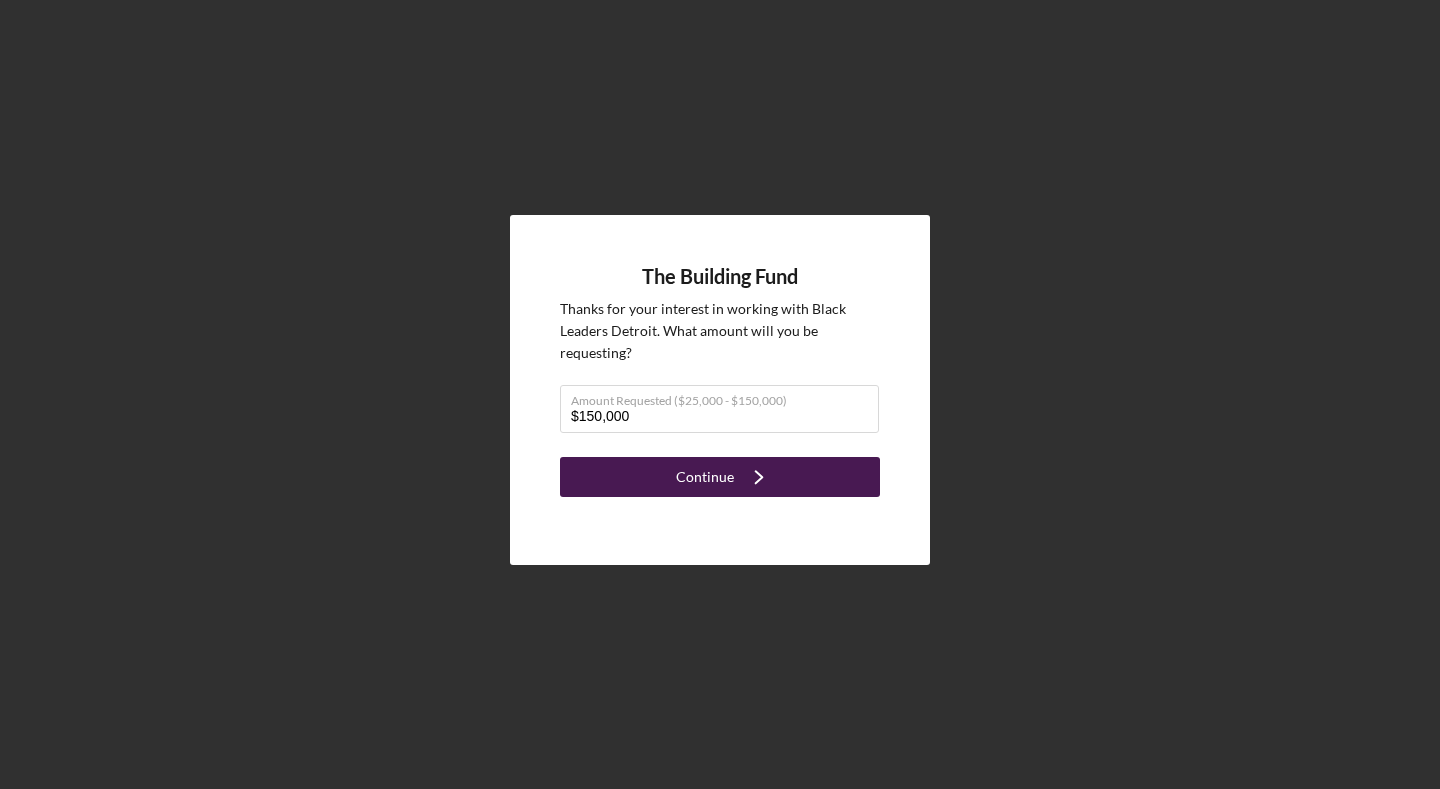 click on "Continue" at bounding box center [705, 477] 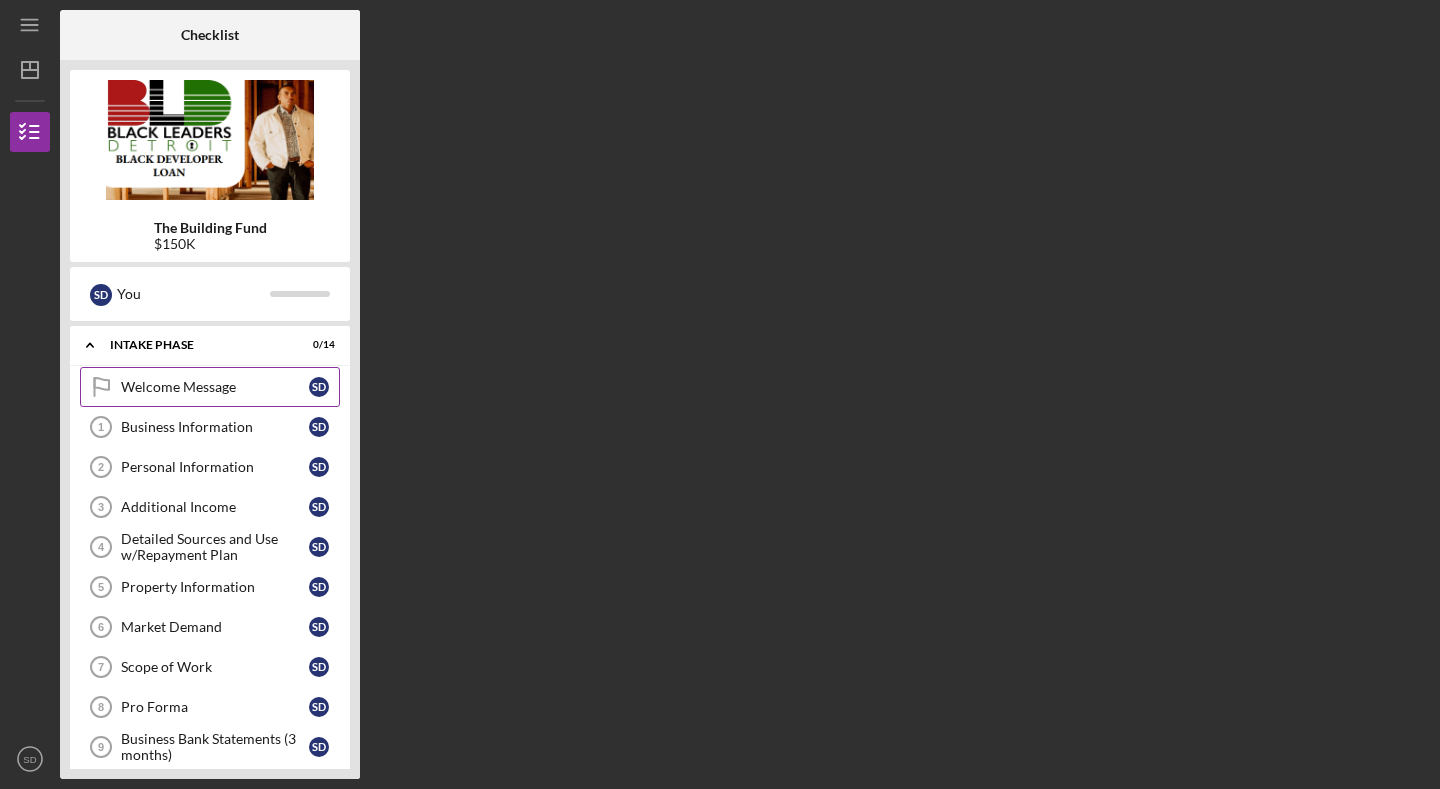 click on "Welcome Message Welcome Message S D" at bounding box center [210, 387] 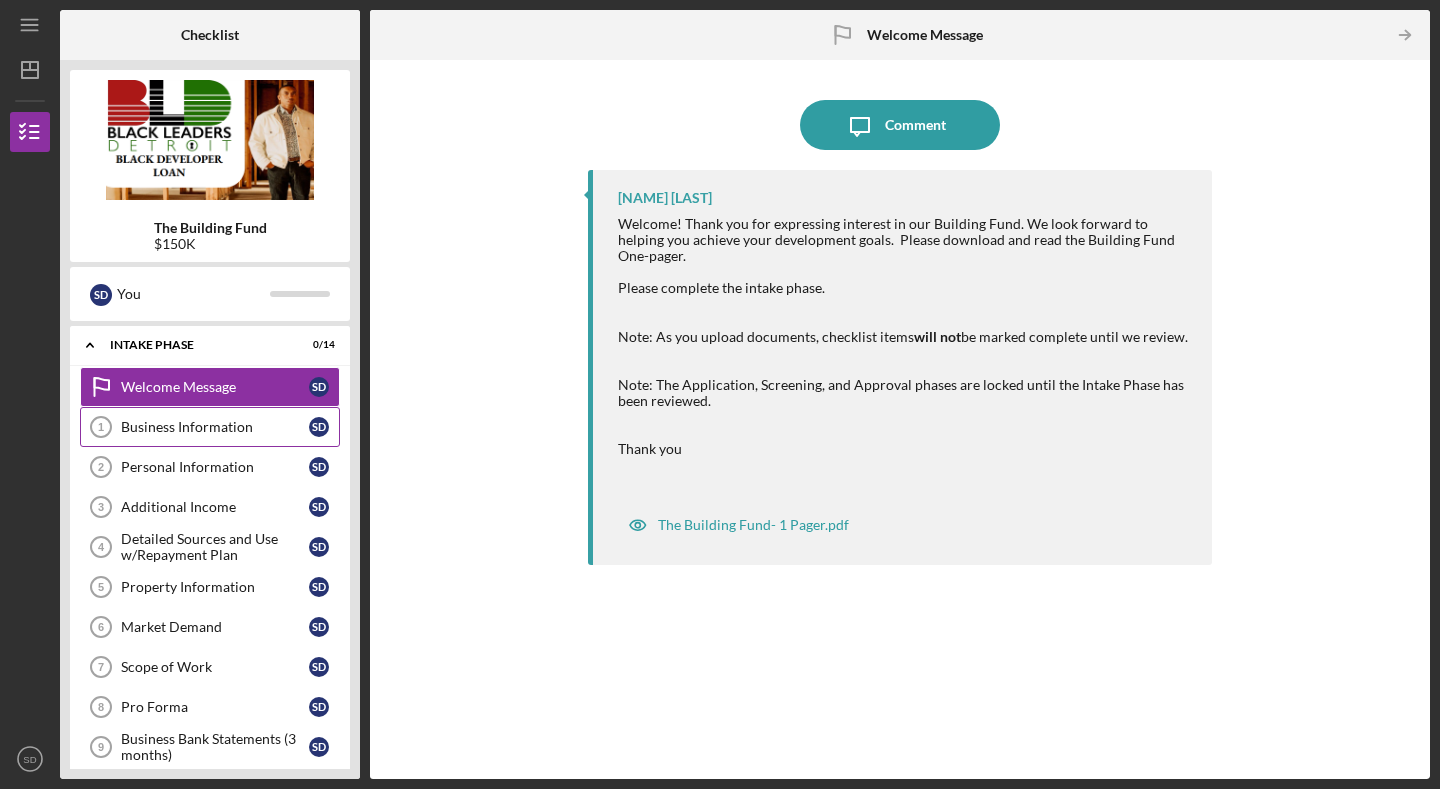 click on "Business Information 1 Business Information S D" at bounding box center [210, 427] 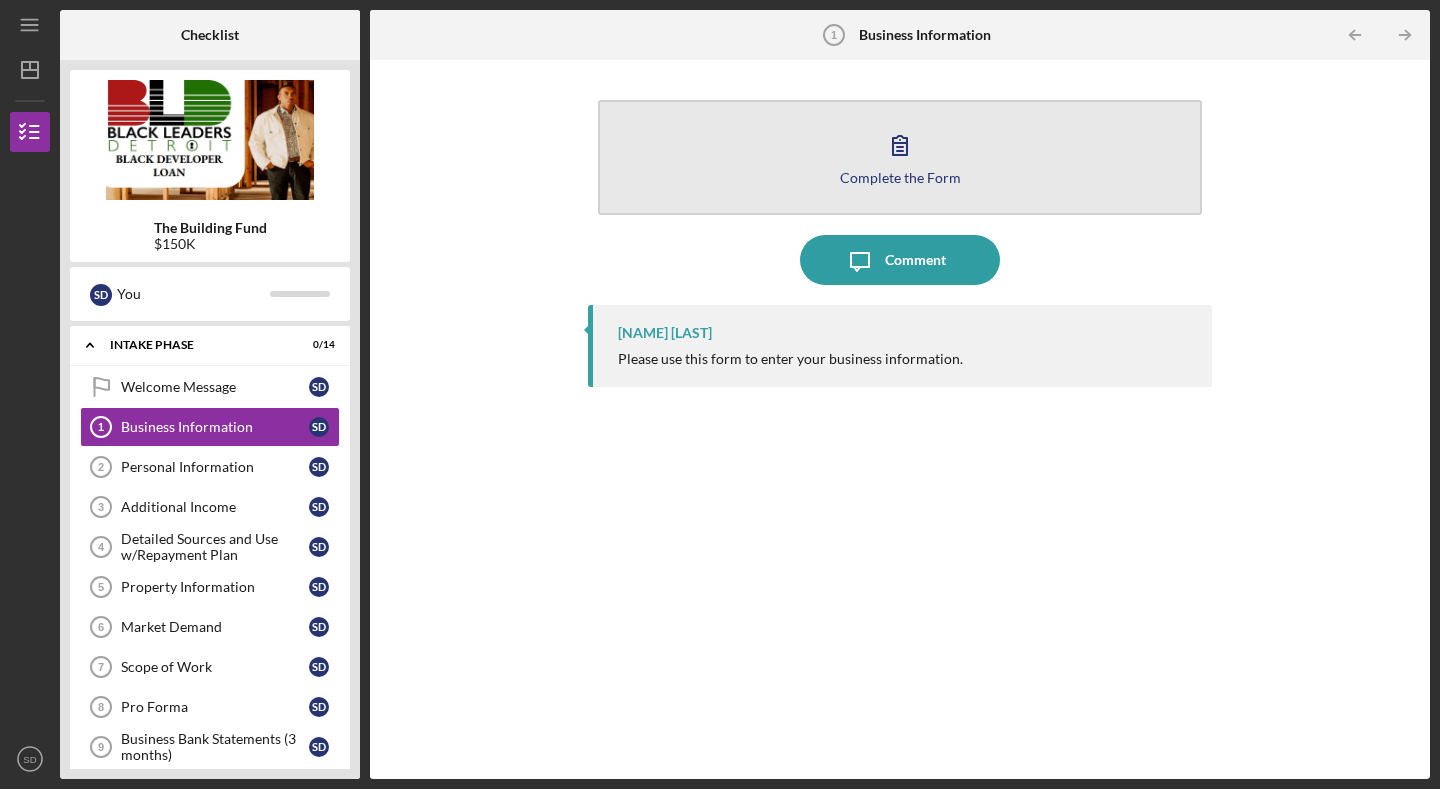 click on "Complete the Form" at bounding box center [900, 177] 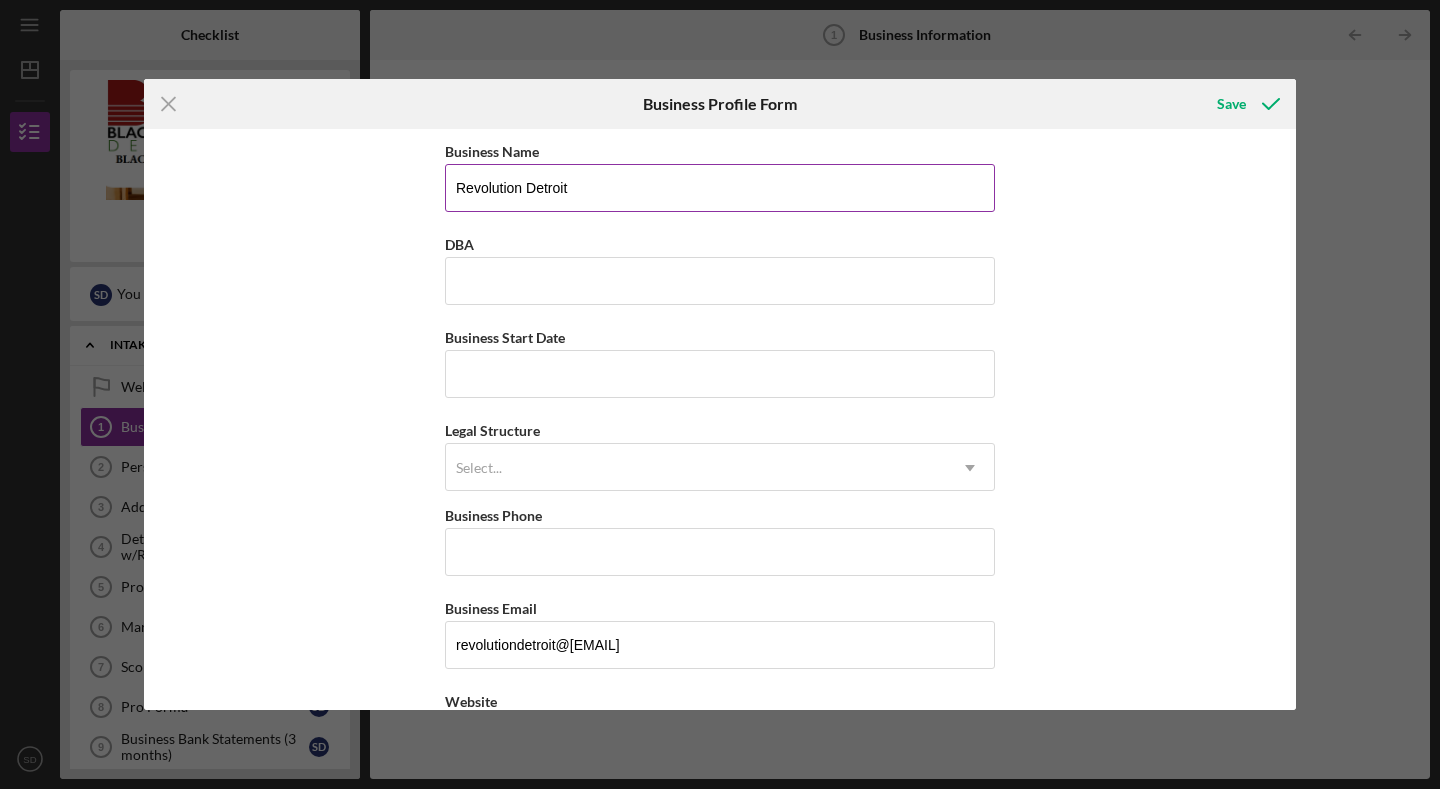 click on "Revolution Detroit" at bounding box center (720, 188) 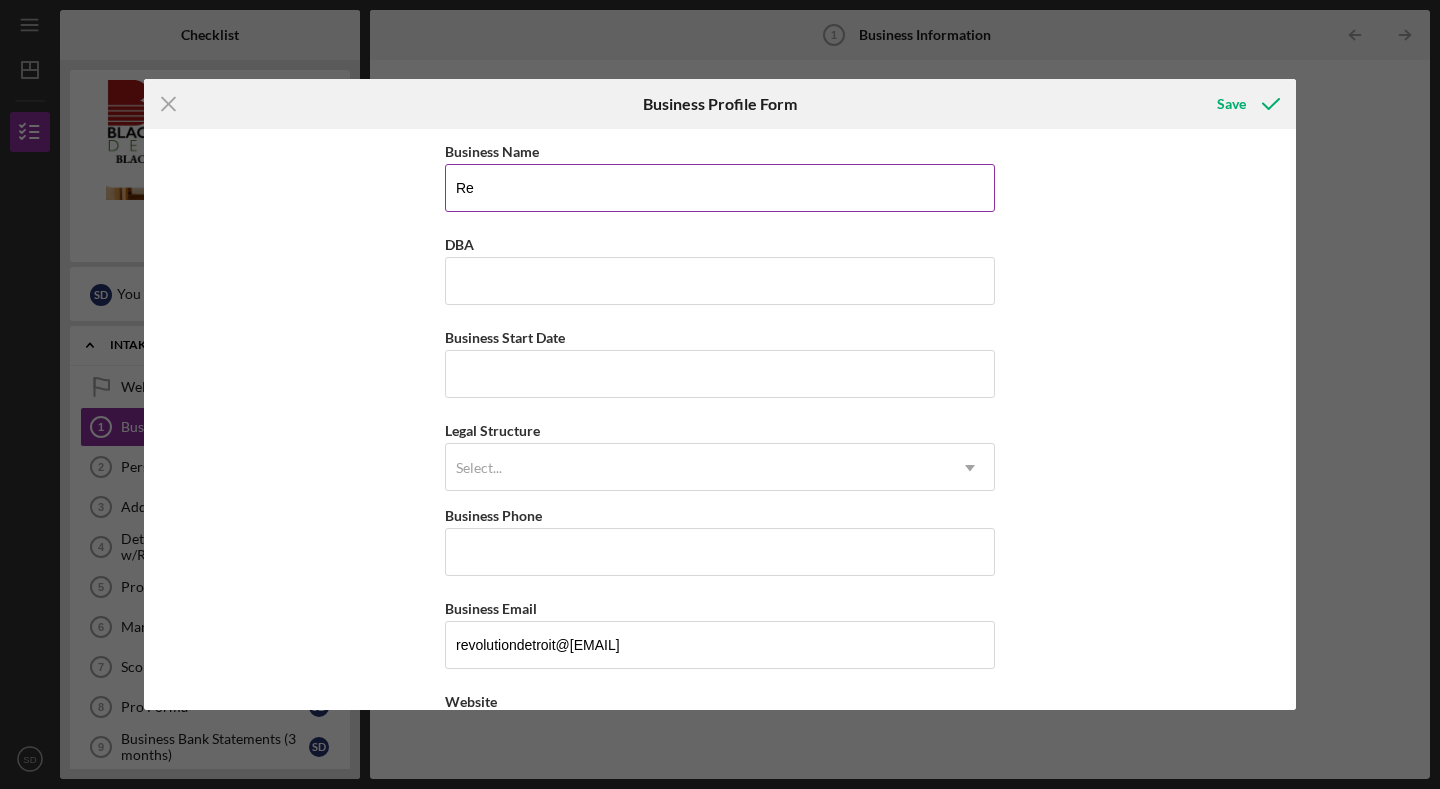 type on "R" 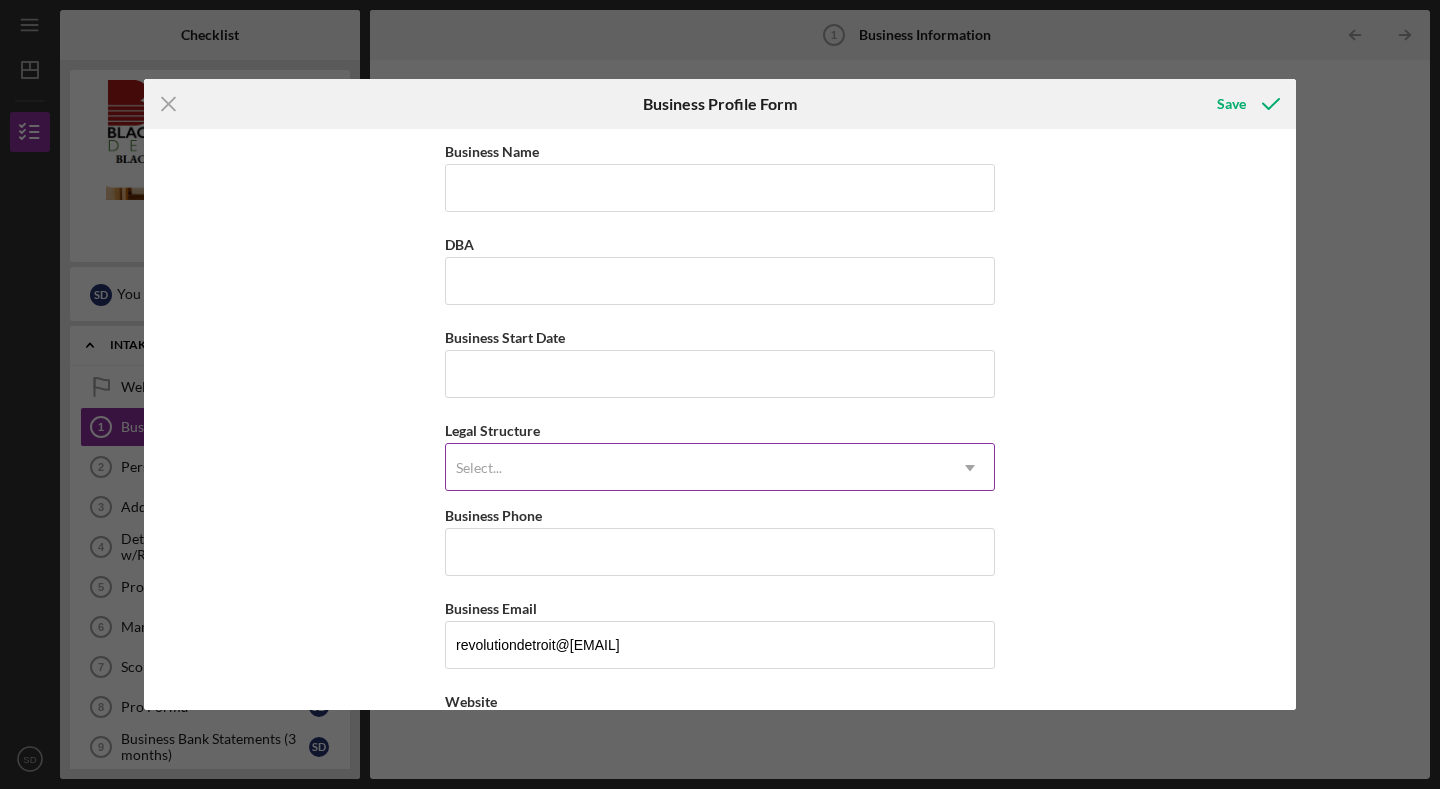 click on "Select..." at bounding box center (696, 468) 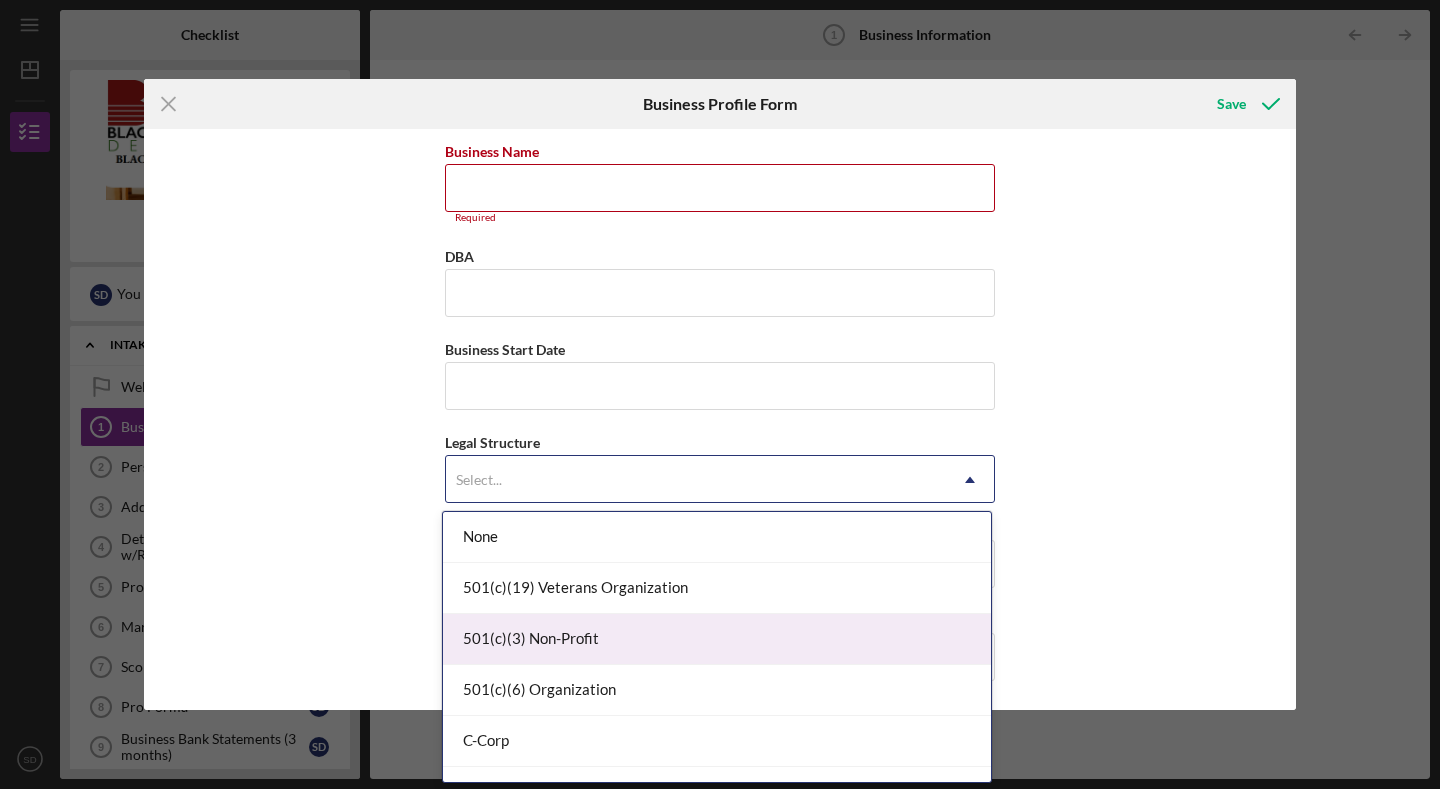 click on "501(c)(3) Non-Profit" at bounding box center [717, 639] 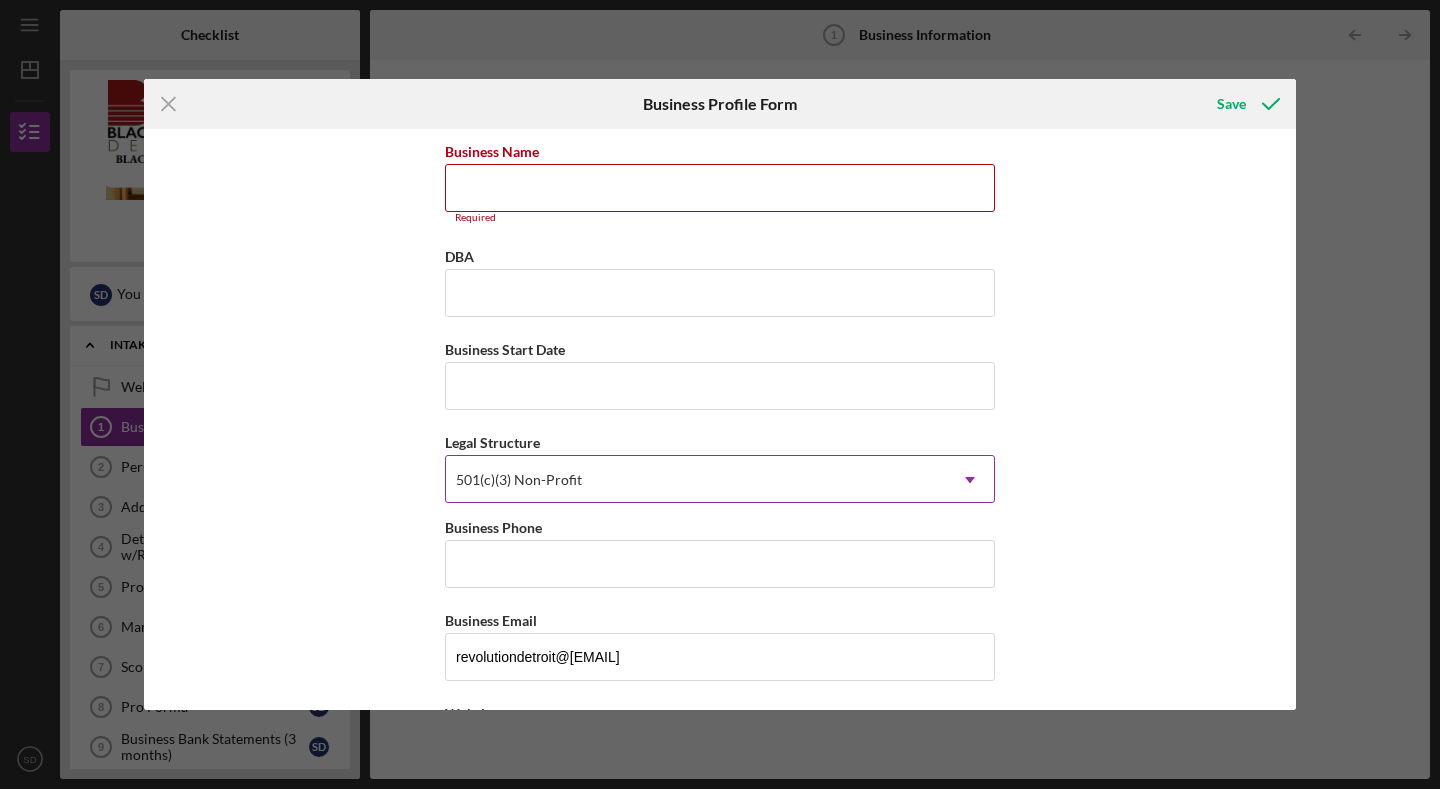 click on "501(c)(3) Non-Profit" at bounding box center [696, 480] 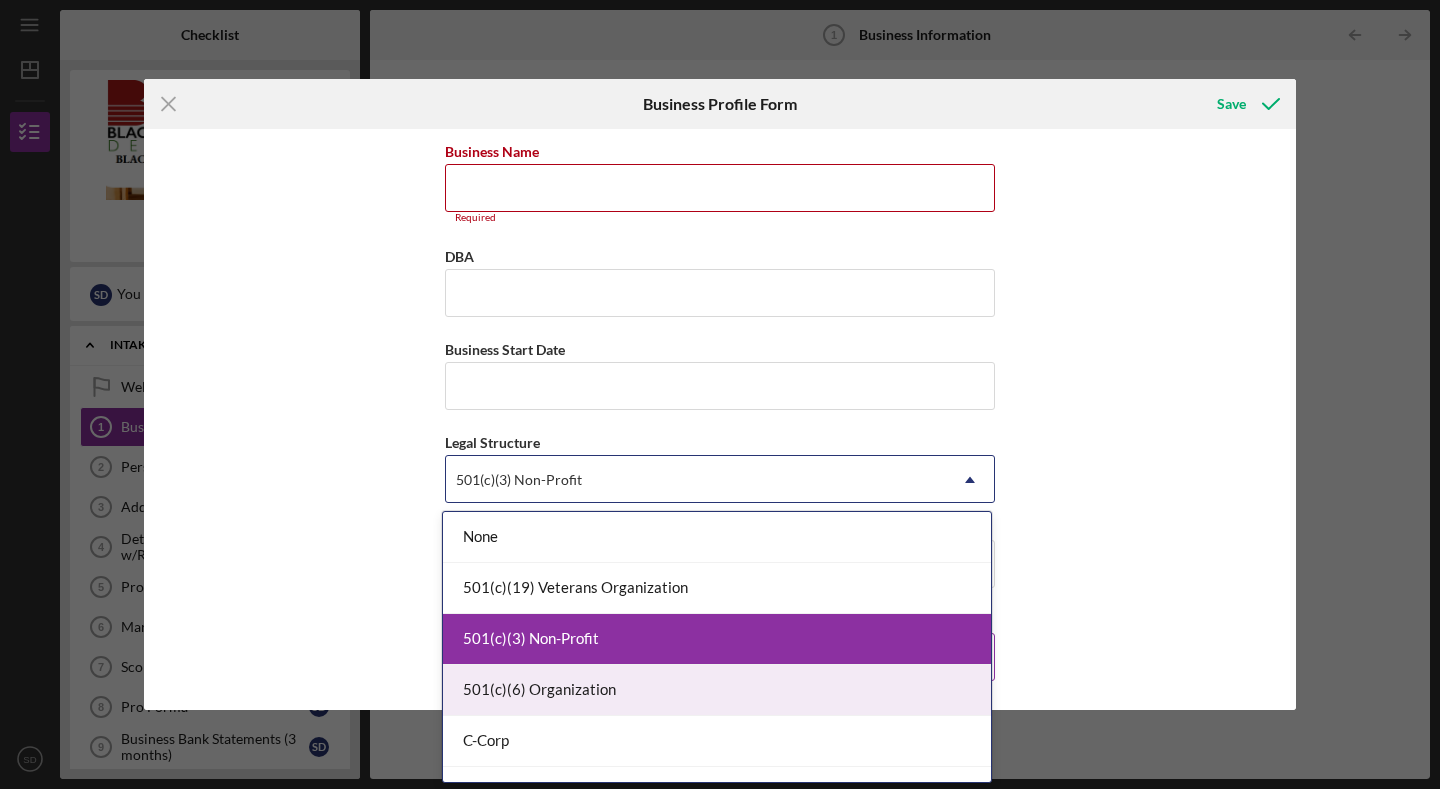 drag, startPoint x: 703, startPoint y: 670, endPoint x: 692, endPoint y: 639, distance: 32.89377 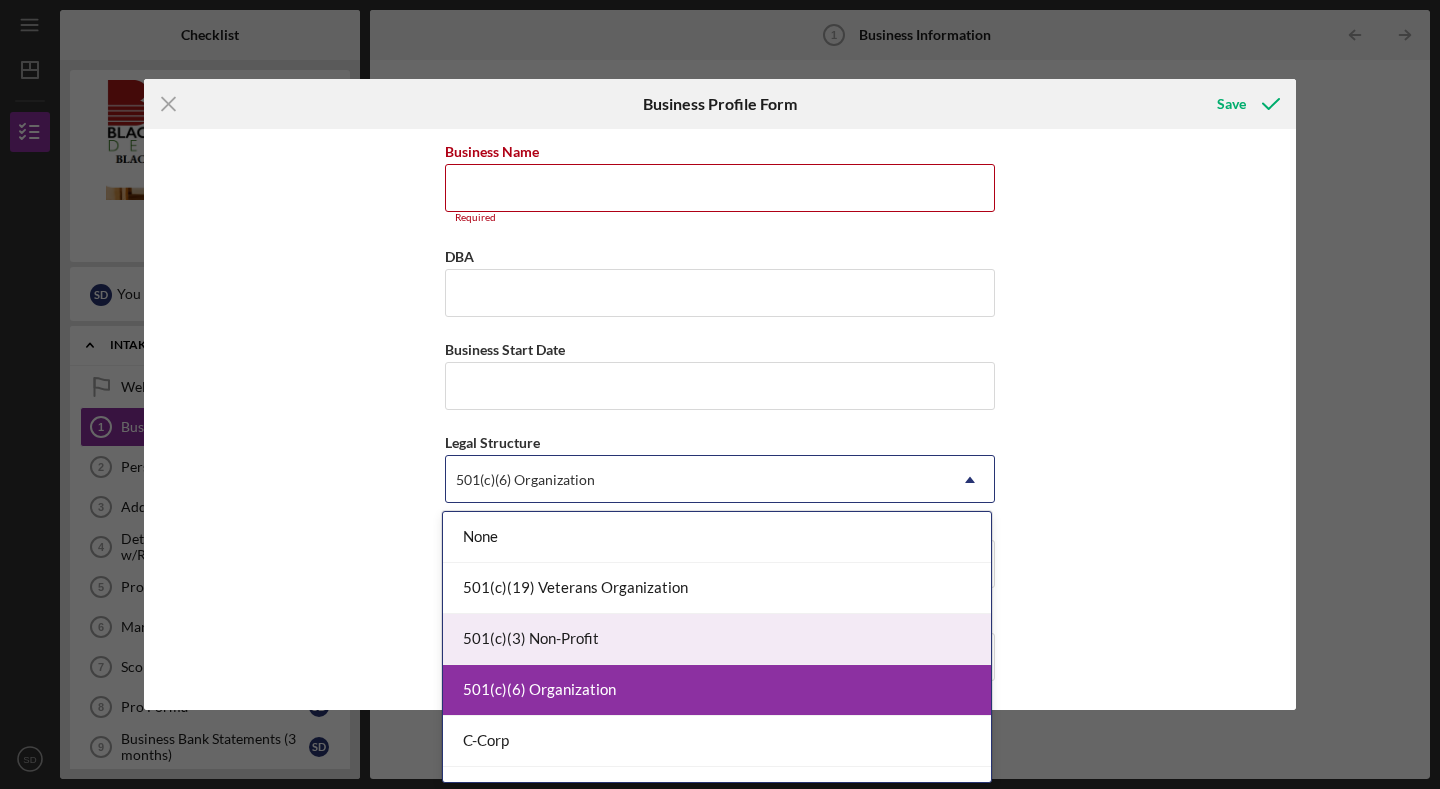 click on "501(c)(3) Non-Profit" at bounding box center (717, 639) 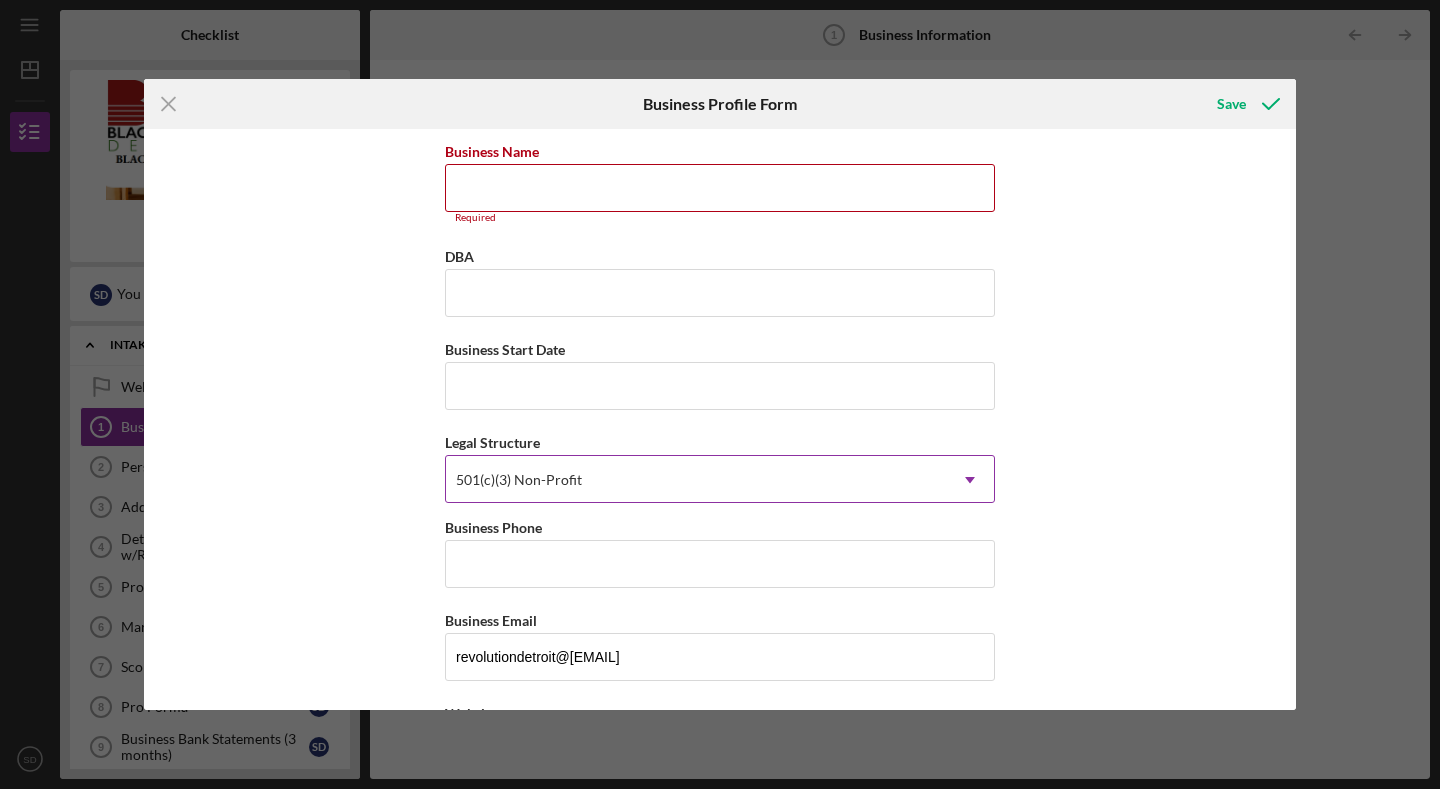 click on "501(c)(3) Non-Profit" at bounding box center [696, 480] 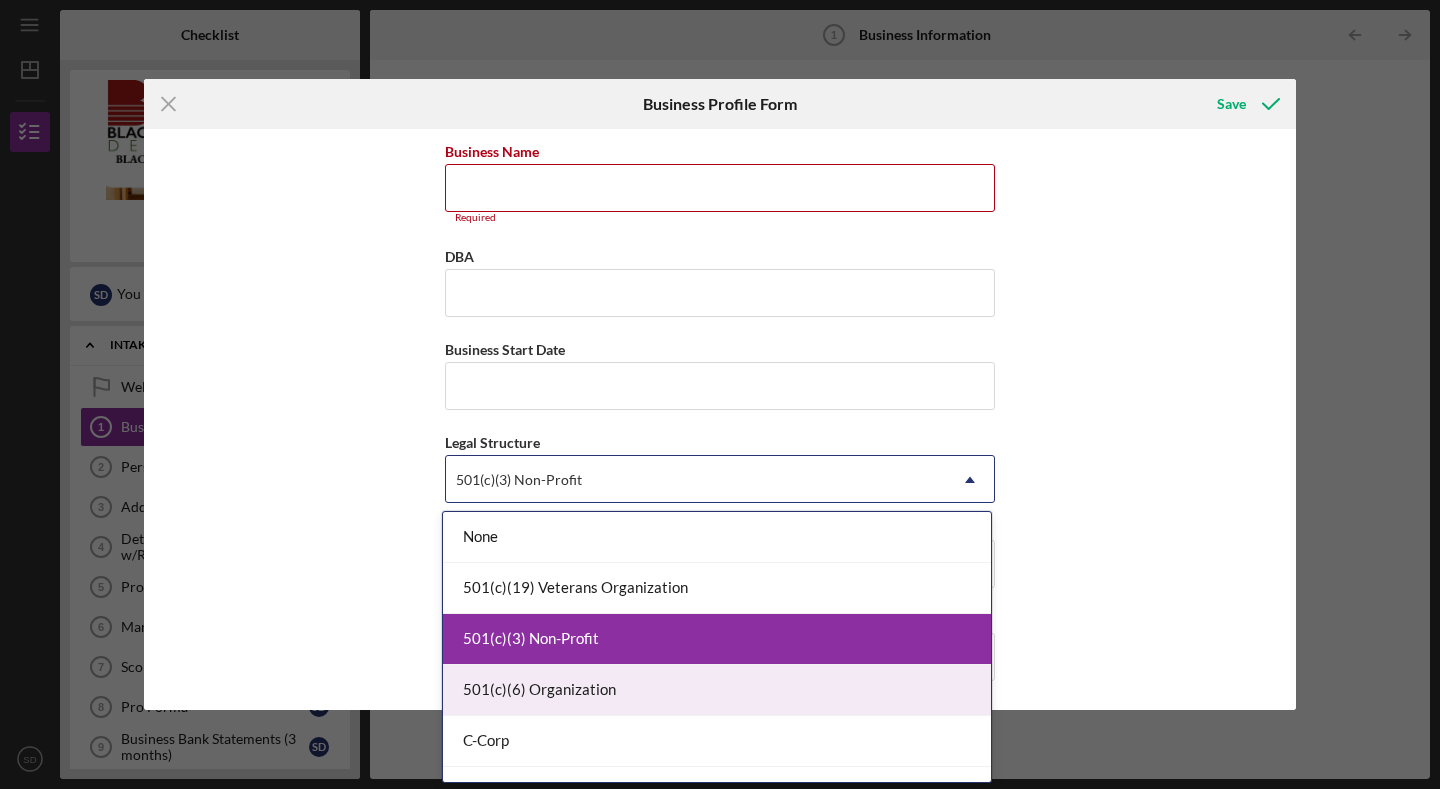 drag, startPoint x: 585, startPoint y: 706, endPoint x: 602, endPoint y: 700, distance: 18.027756 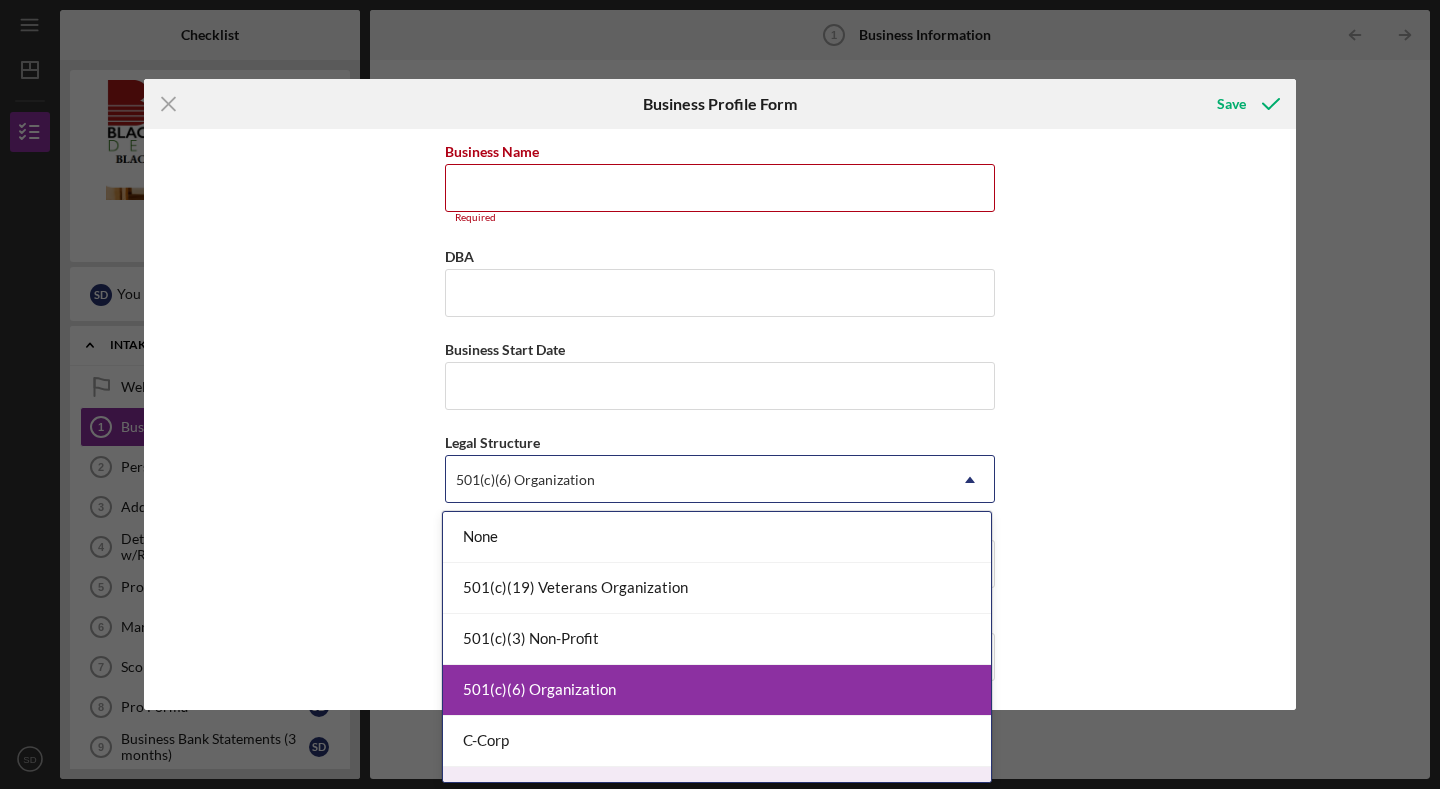 drag, startPoint x: 984, startPoint y: 574, endPoint x: 943, endPoint y: 788, distance: 217.89218 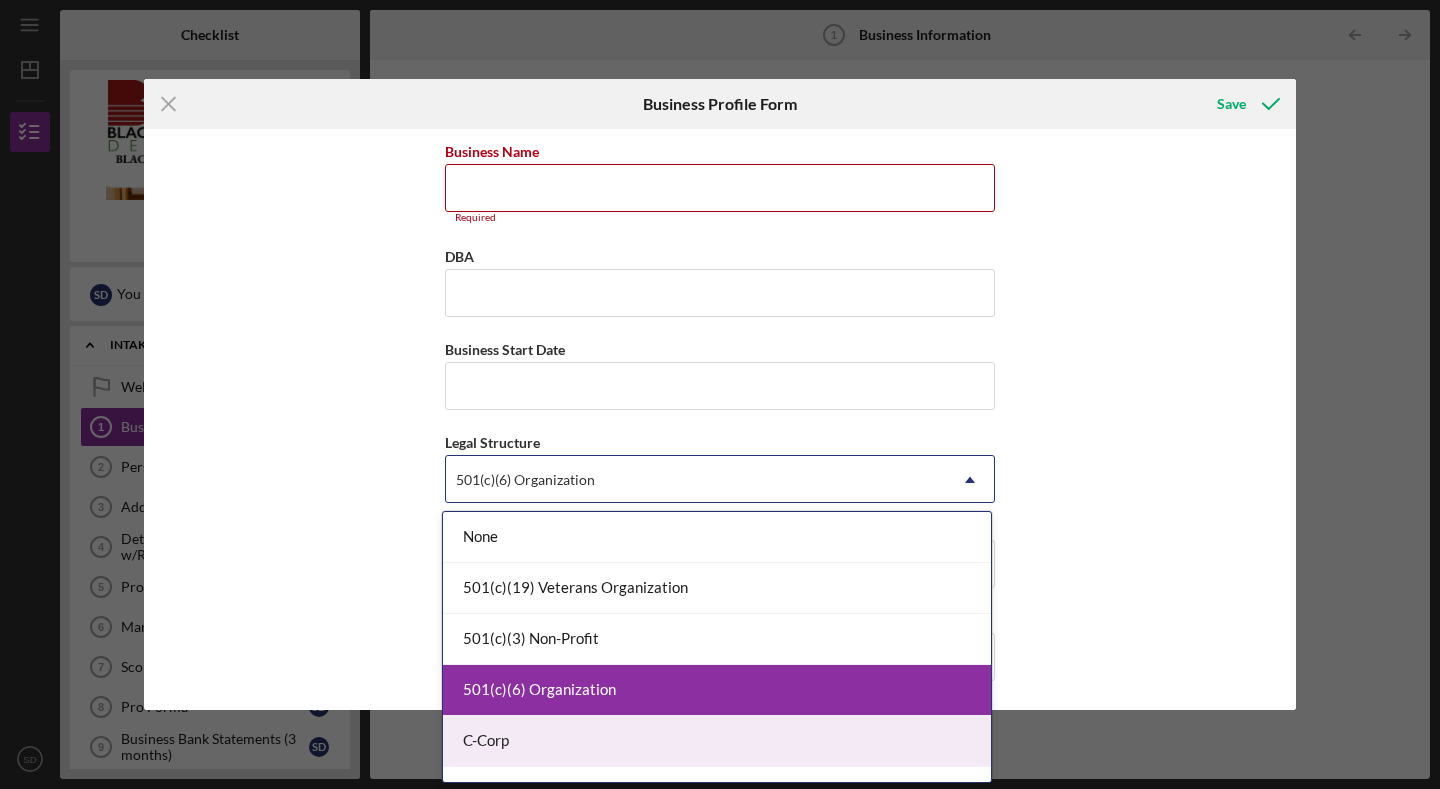 click on "C-Corp" at bounding box center [717, 741] 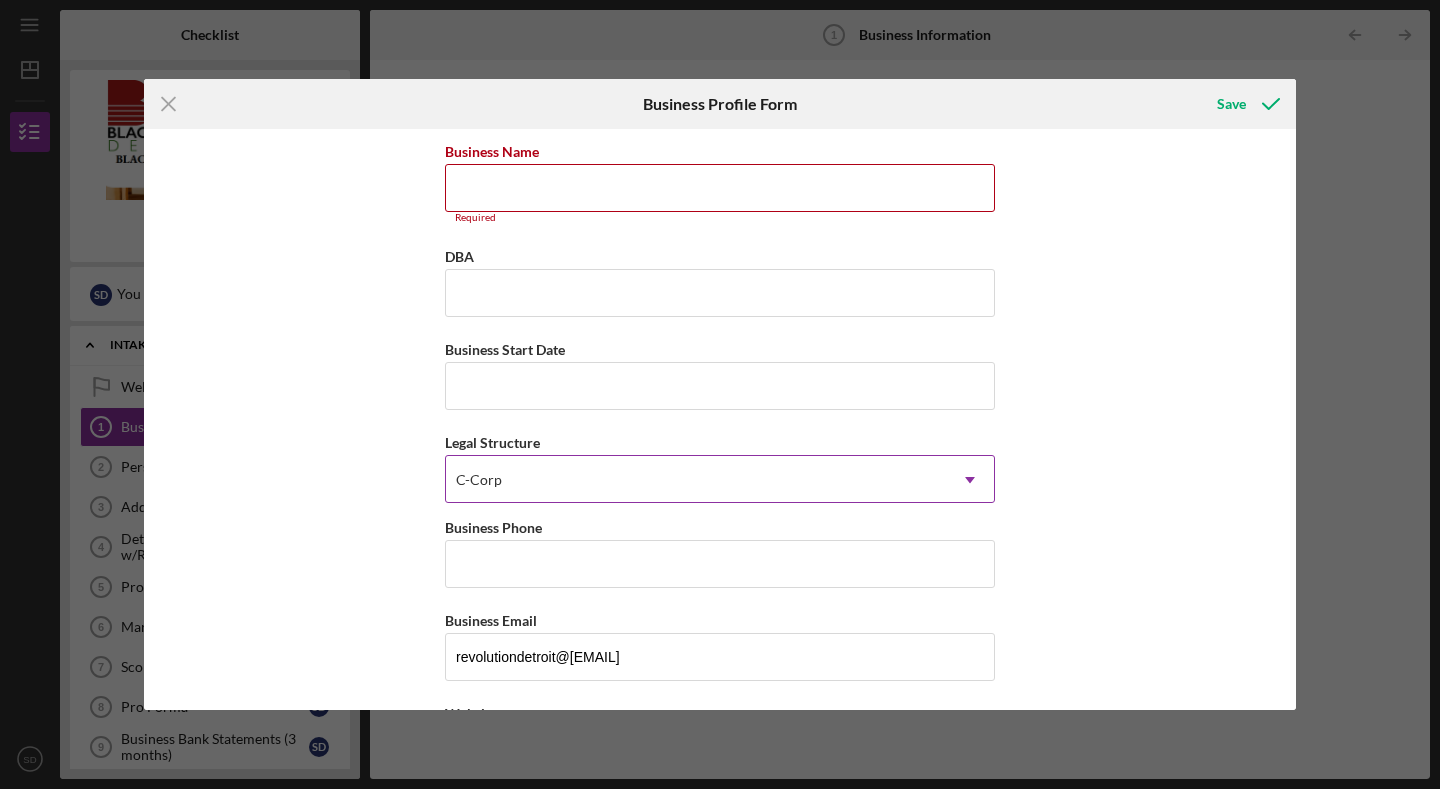 click on "C-Corp" at bounding box center (696, 480) 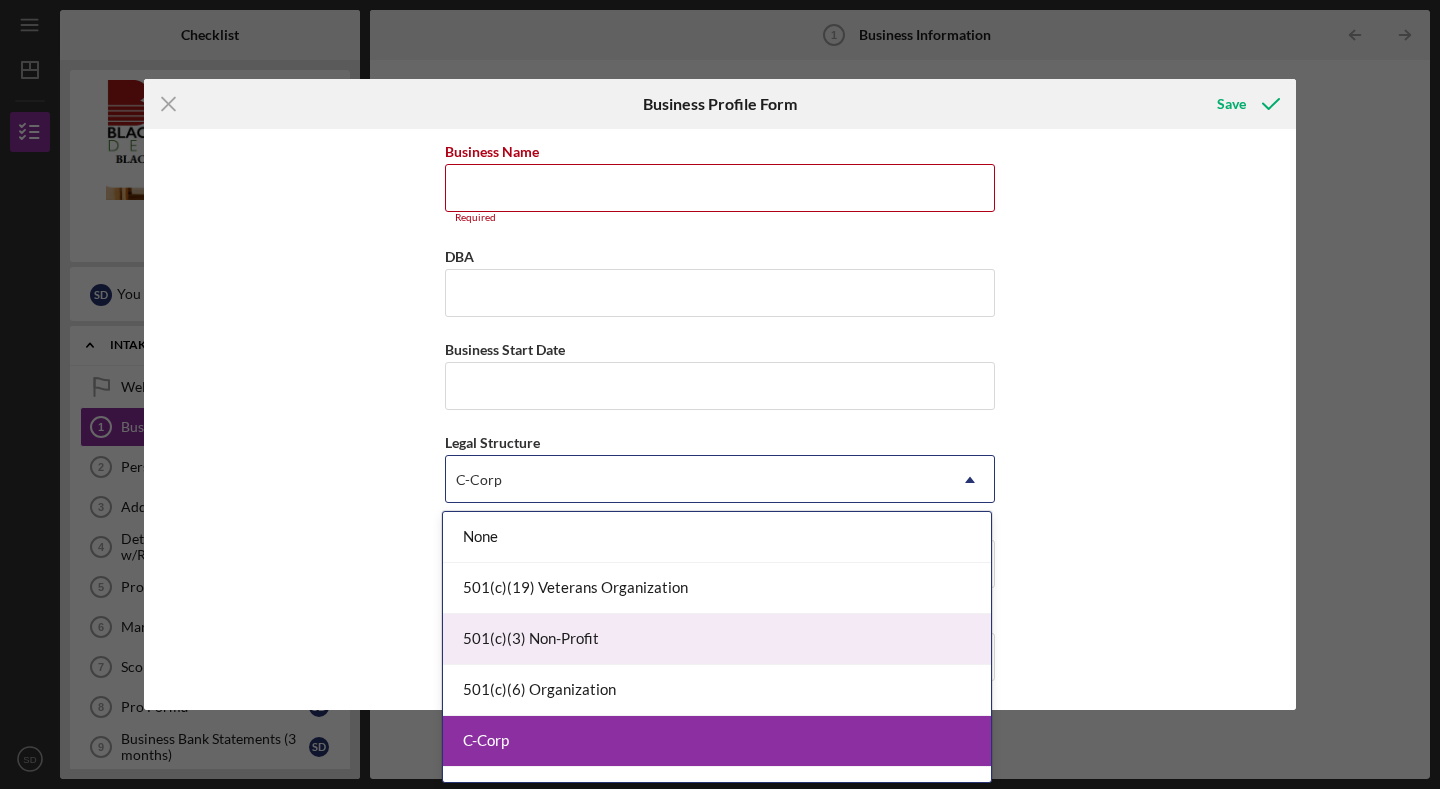 click on "501(c)(3) Non-Profit" at bounding box center [717, 639] 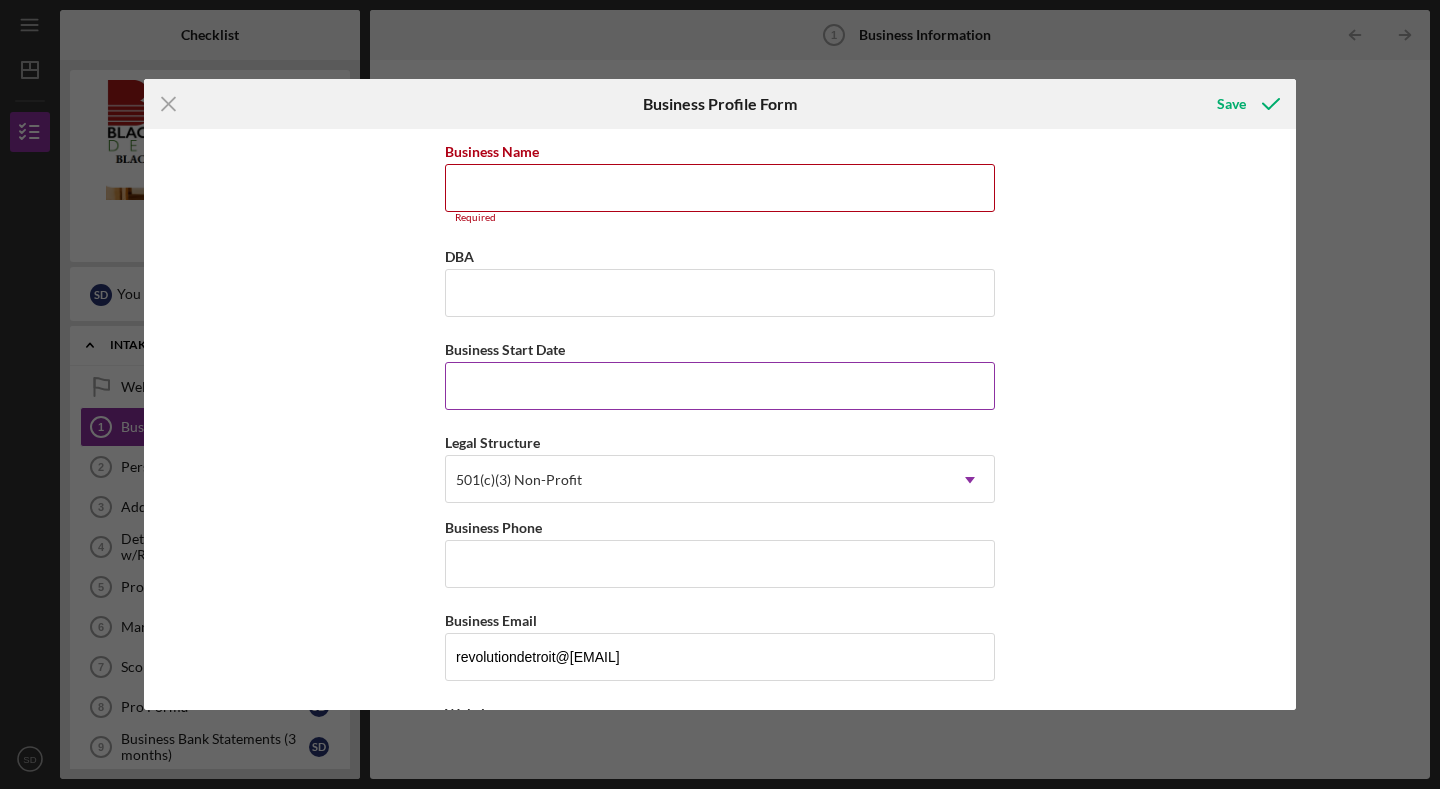 click on "Business Start Date" at bounding box center [720, 386] 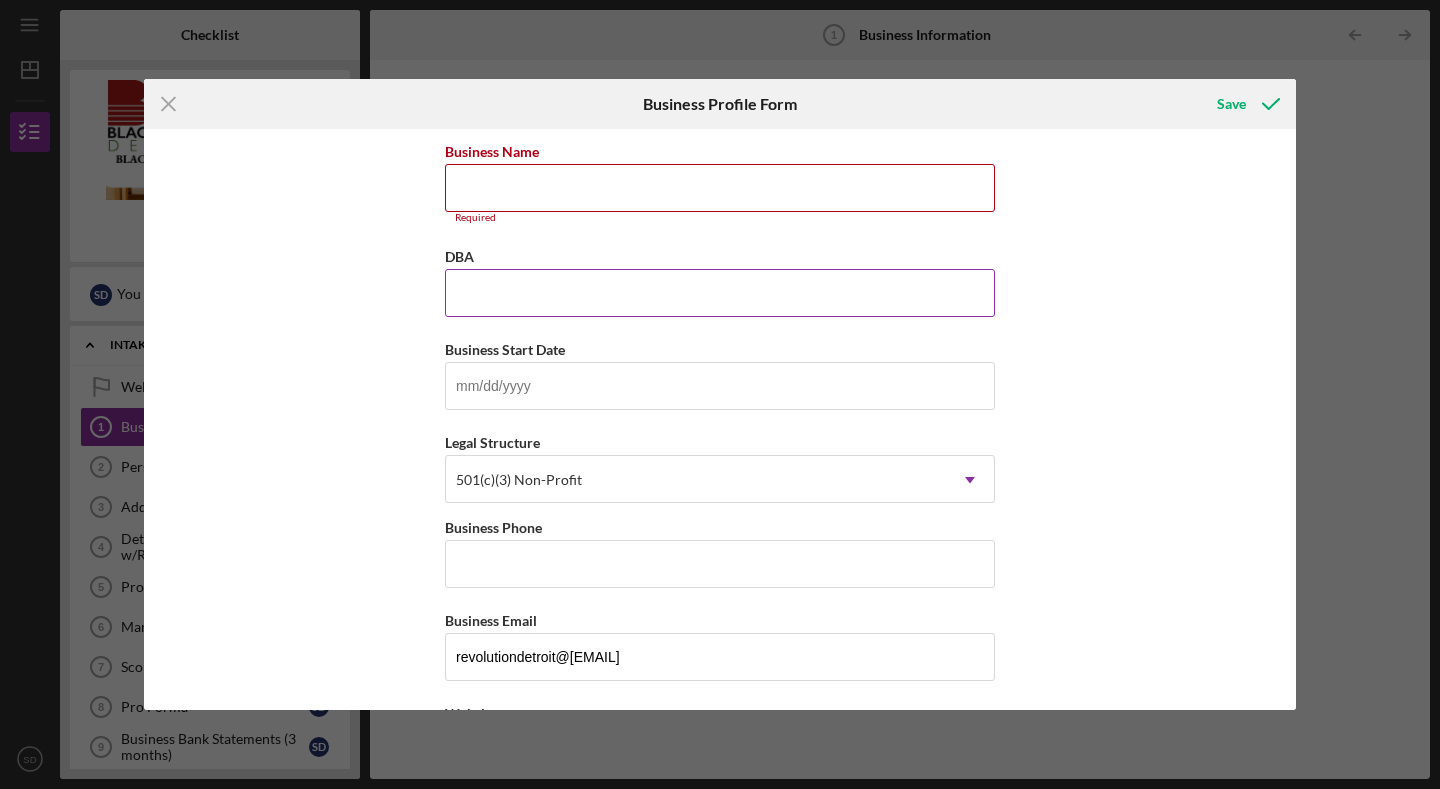 click on "DBA" at bounding box center (720, 293) 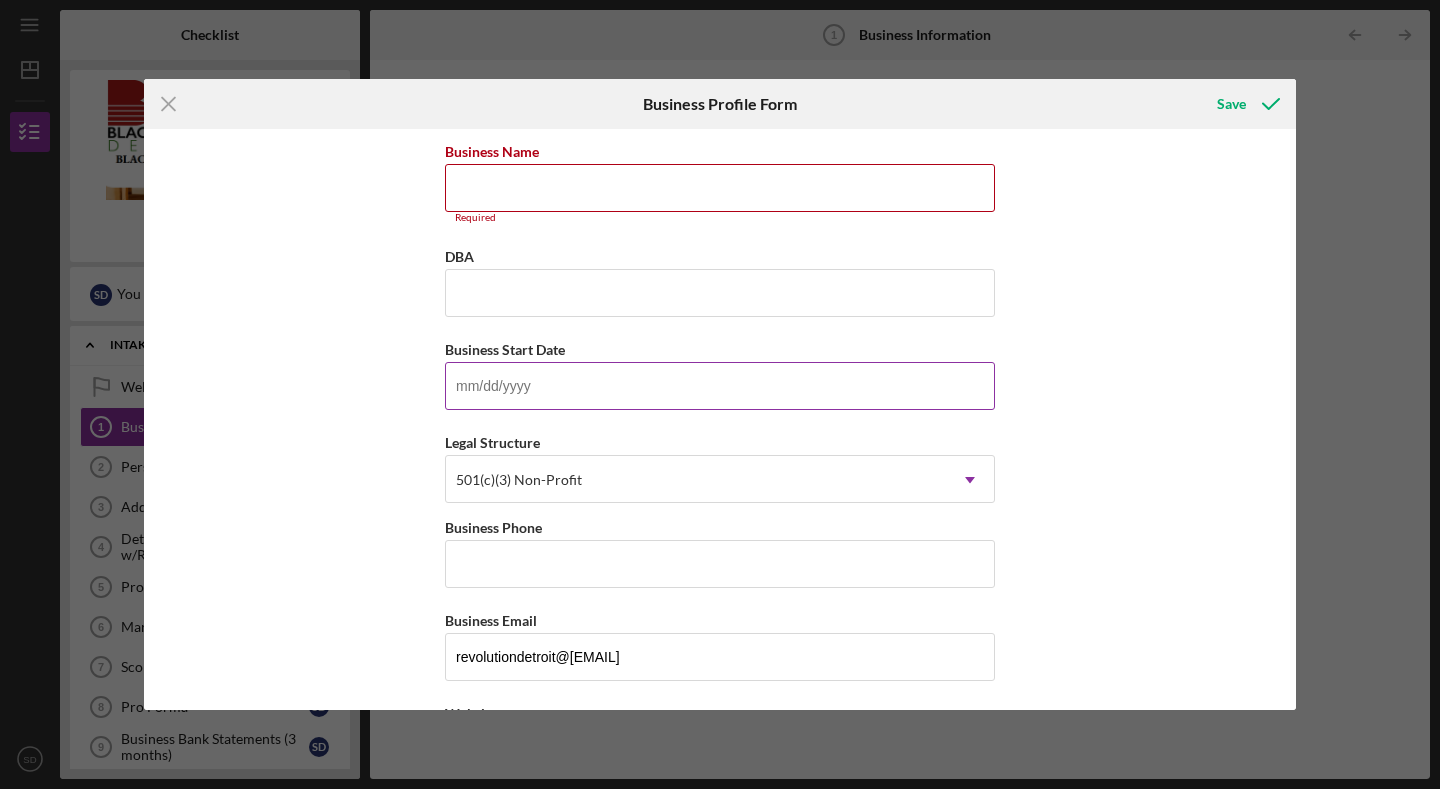click on "Business Start Date" at bounding box center (720, 386) 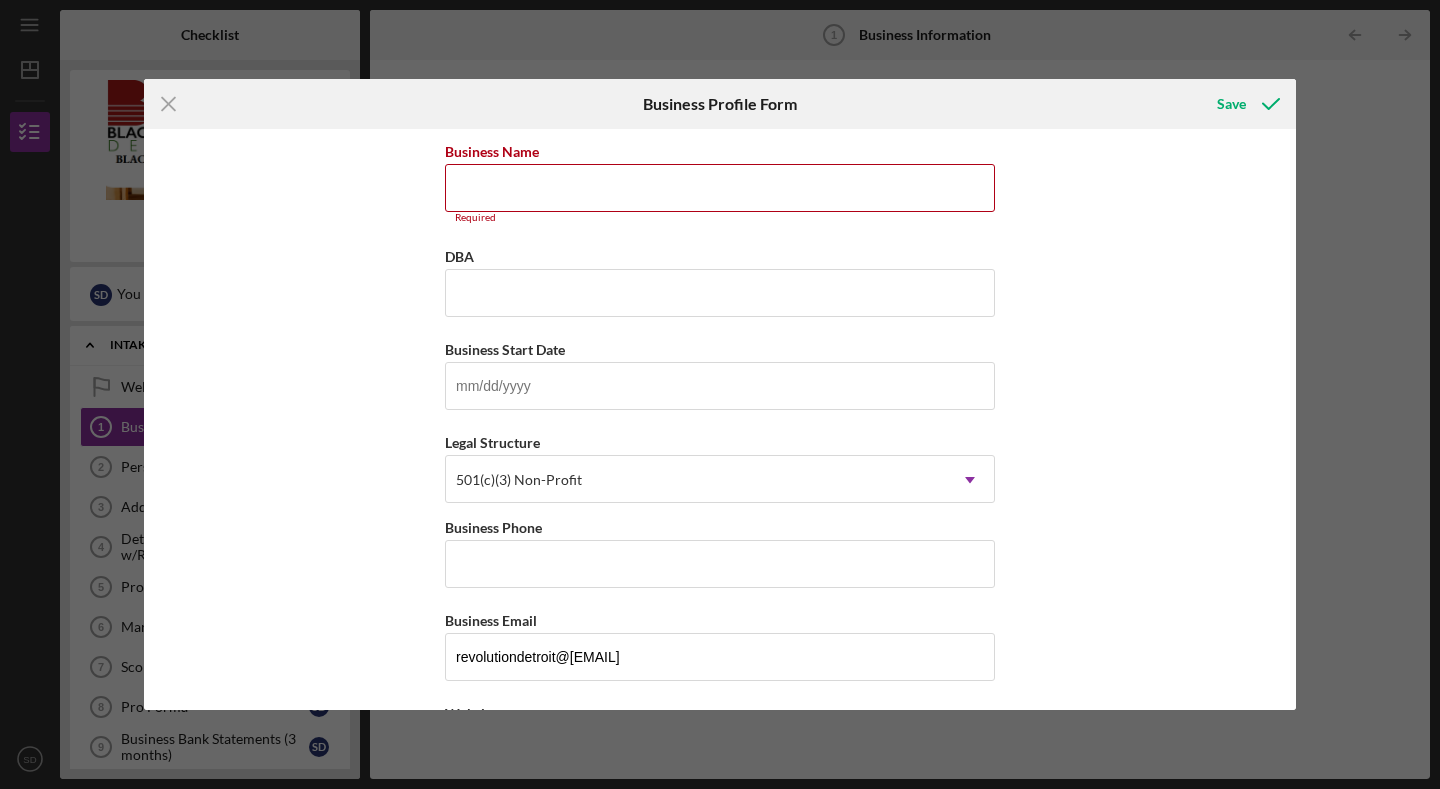 click on "Business Name Required DBA Business Start Date Legal Structure 501(c)(3) Non-Profit Icon/Dropdown Arrow Business Phone Business Email revolutiondetroit@[EMAIL] Website Industry Industry NAICS Code EIN Ownership Business Ownership Type Select... Icon/Dropdown Arrow Do you own 100% of the business? Yes No Business Street Address City State Select... Icon/Dropdown Arrow Zip County Is your Mailing Address the same as your Business Address? Yes No Do you own or lease your business premisses? Select... Icon/Dropdown Arrow Annual Gross Revenue Number of Full-Time Employees Number of Part-Time Employees" at bounding box center [720, 419] 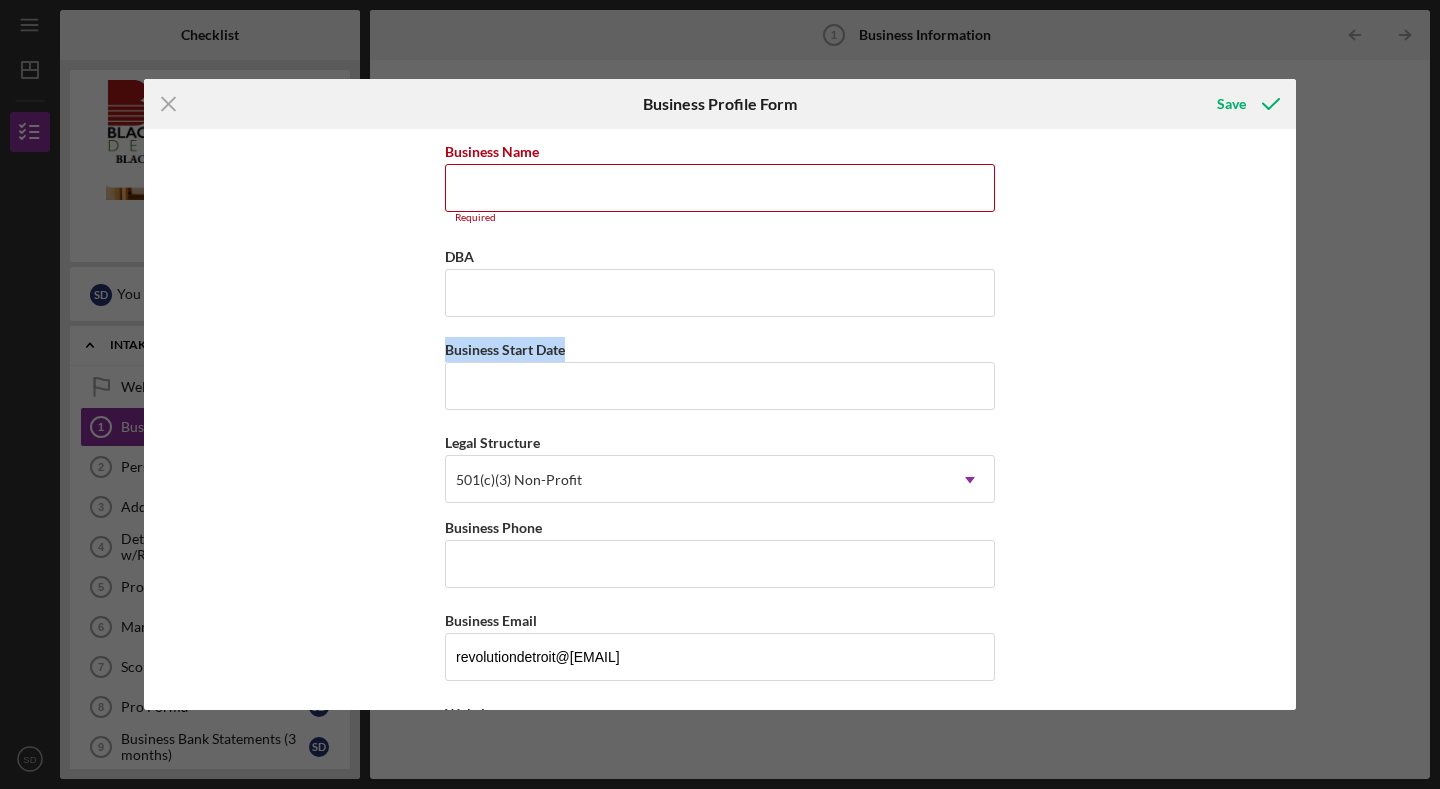 drag, startPoint x: 1295, startPoint y: 264, endPoint x: 1278, endPoint y: 401, distance: 138.05072 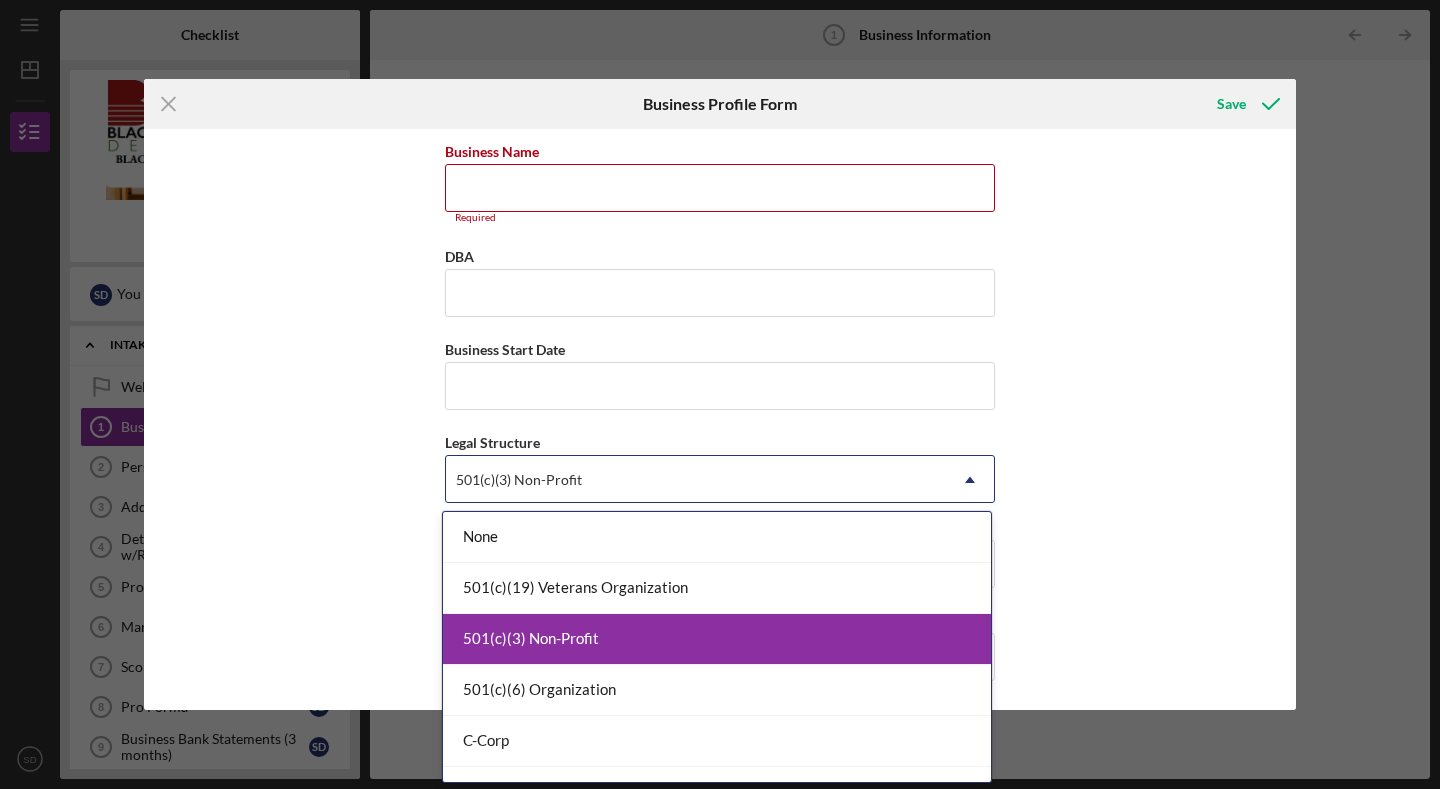 drag, startPoint x: 946, startPoint y: 488, endPoint x: 941, endPoint y: 621, distance: 133.09395 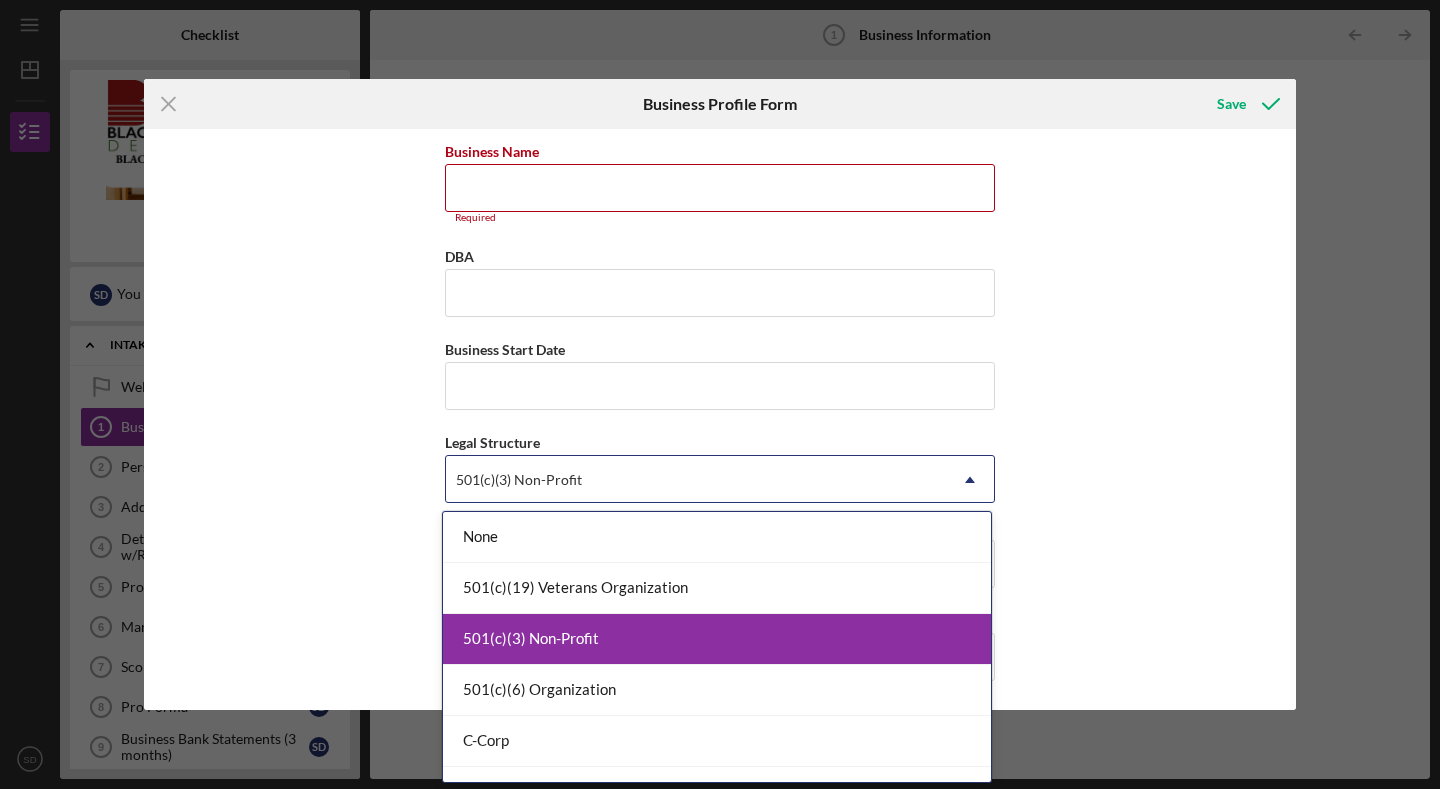 click on "501(c)(3) Non-Profit" at bounding box center [717, 639] 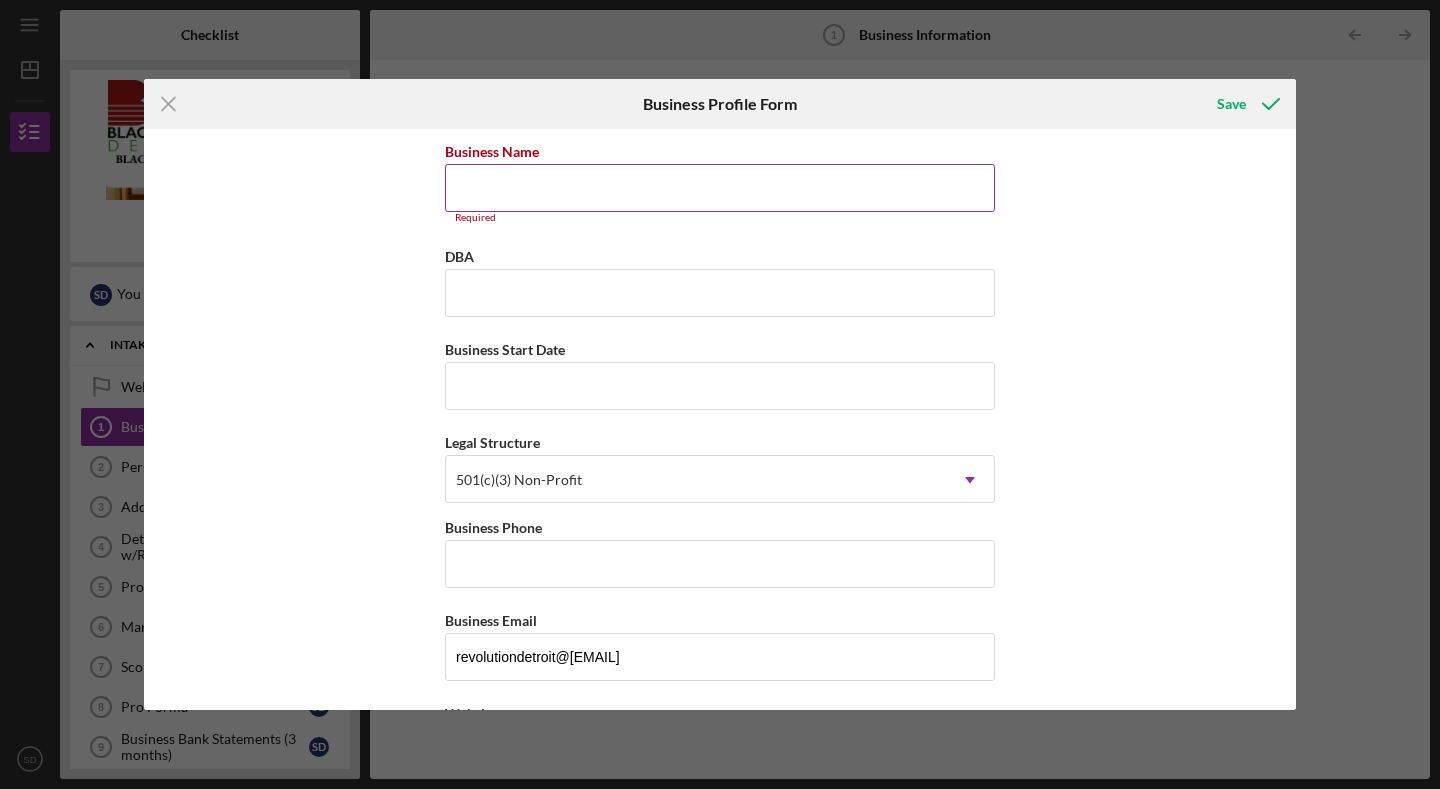 click on "Business Name" at bounding box center (720, 188) 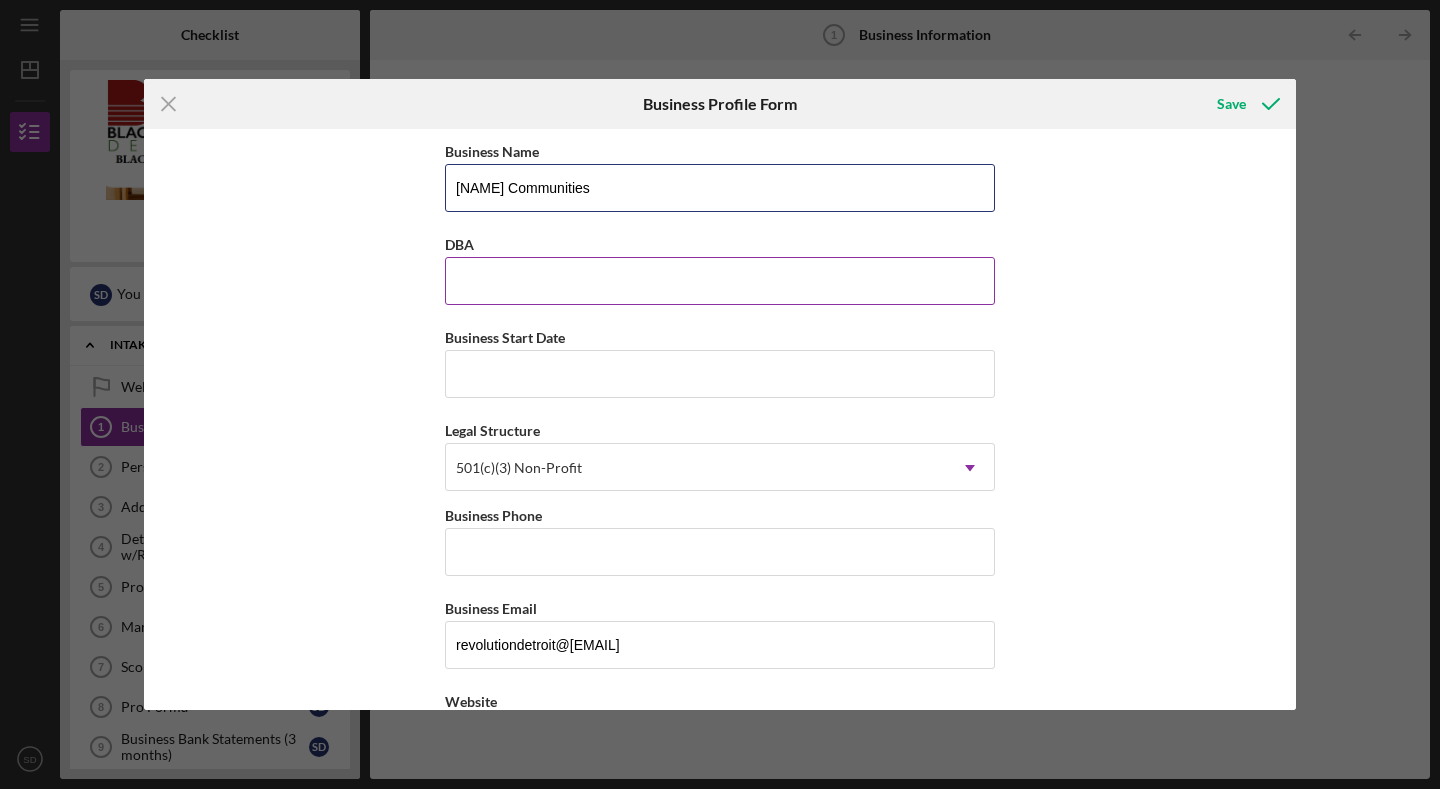 type on "[NAME] Communities" 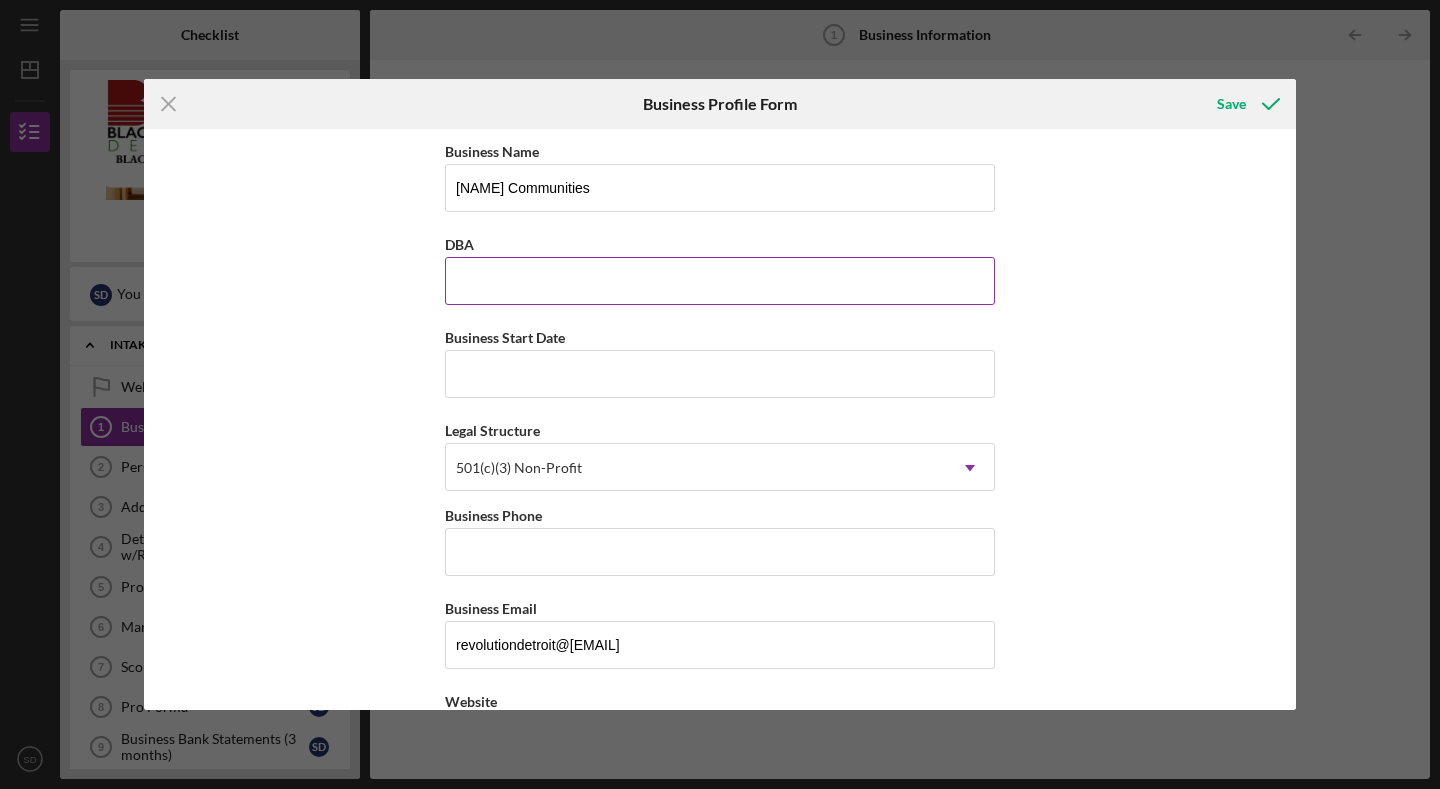 click on "DBA" at bounding box center [720, 281] 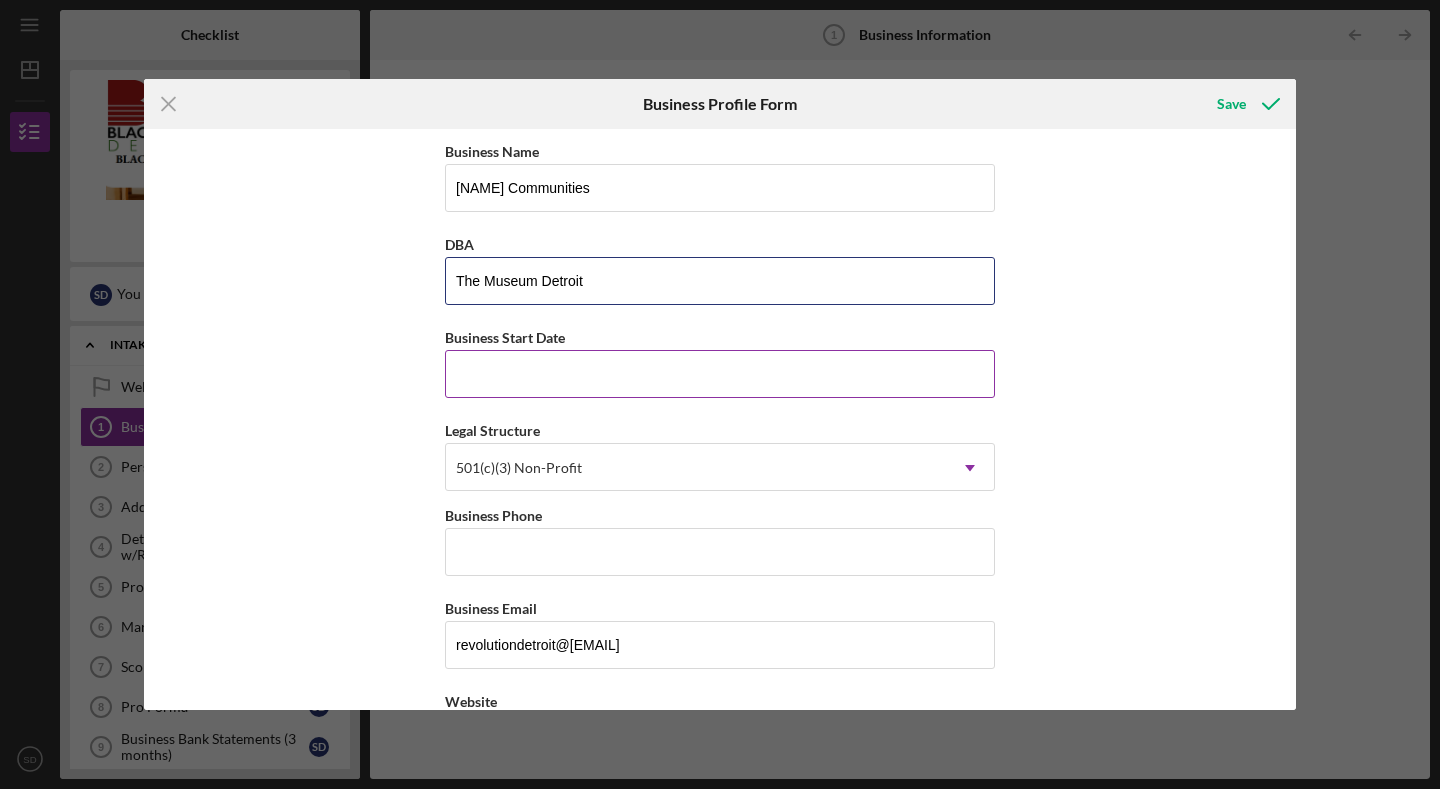 type on "The Museum Detroit" 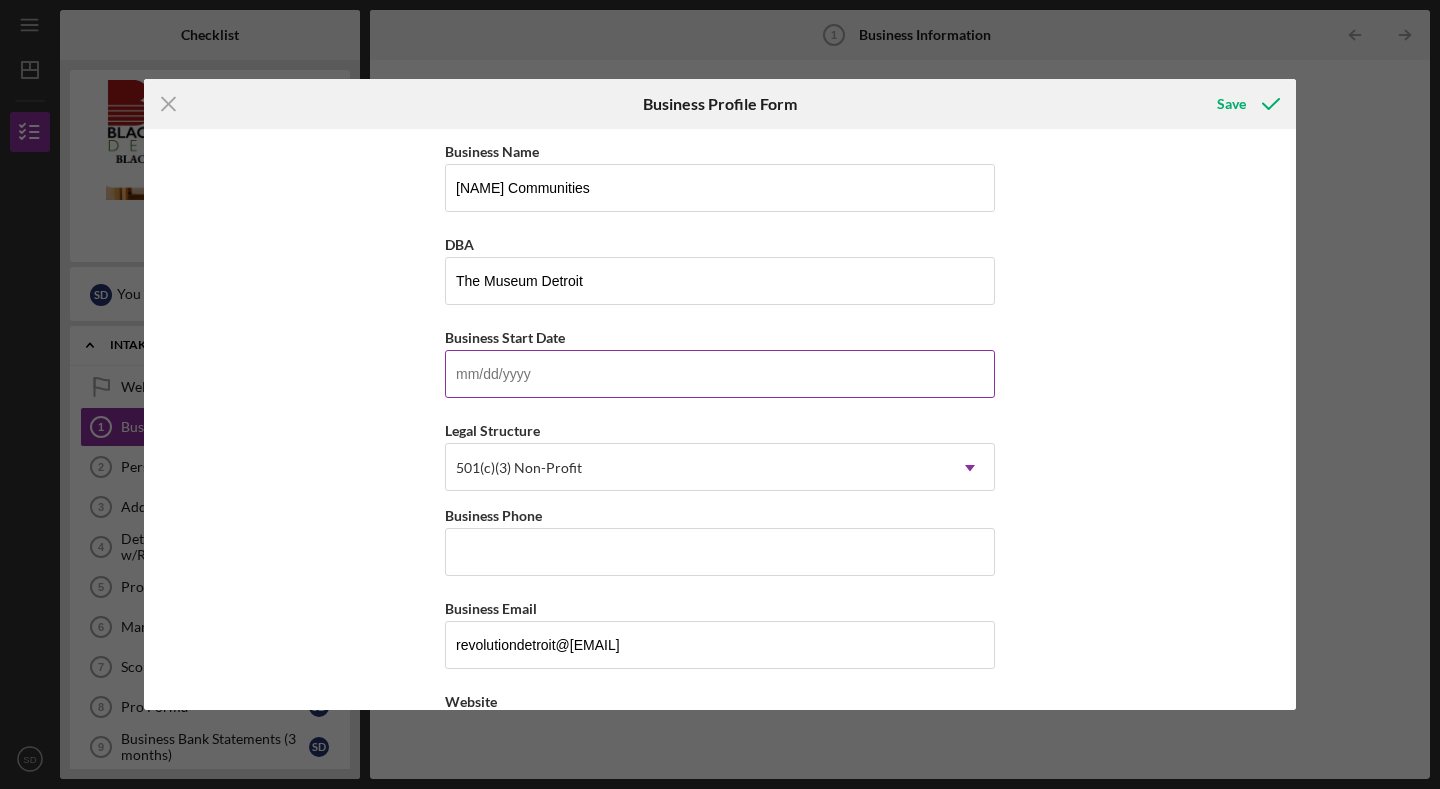 click on "Business Start Date" at bounding box center [720, 374] 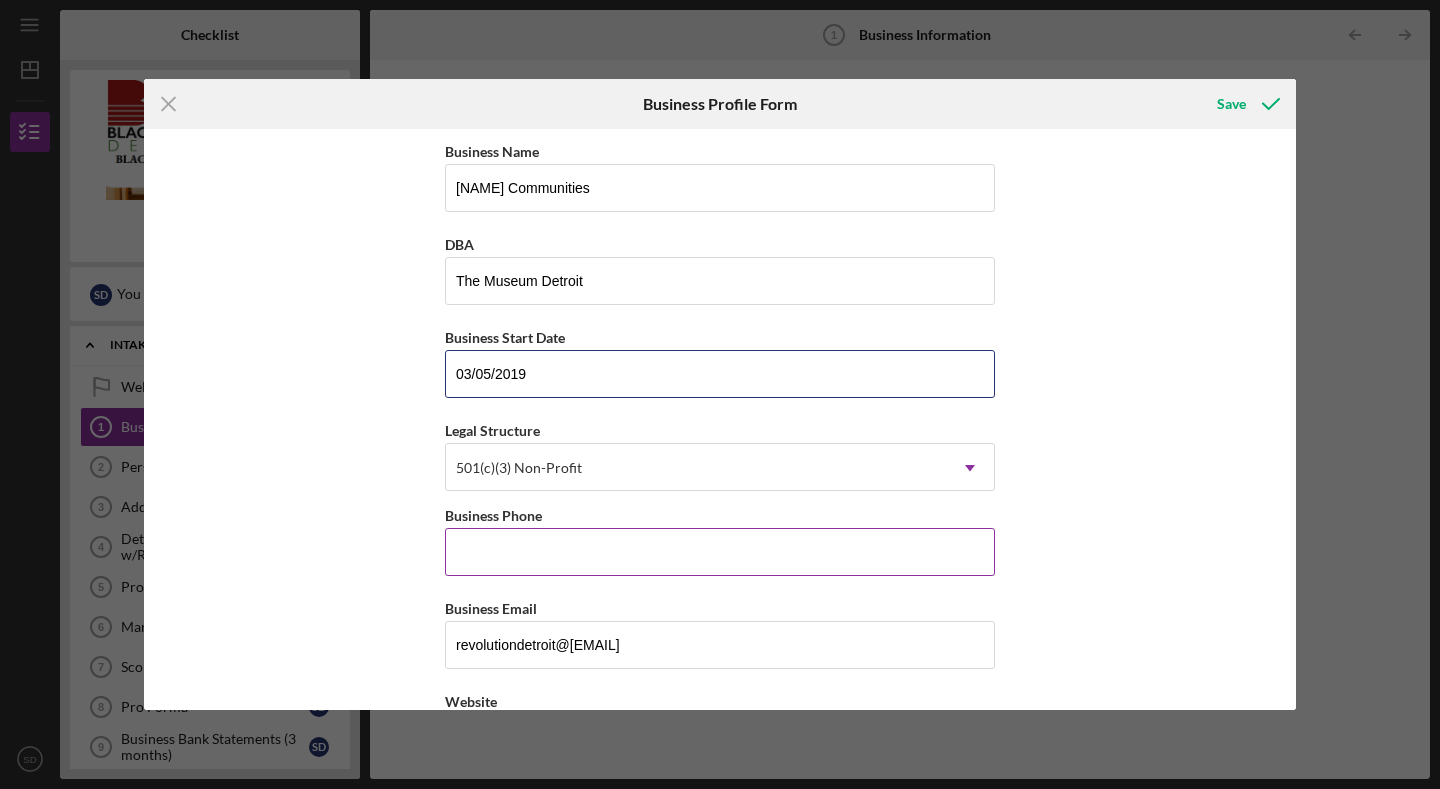 type on "03/05/2019" 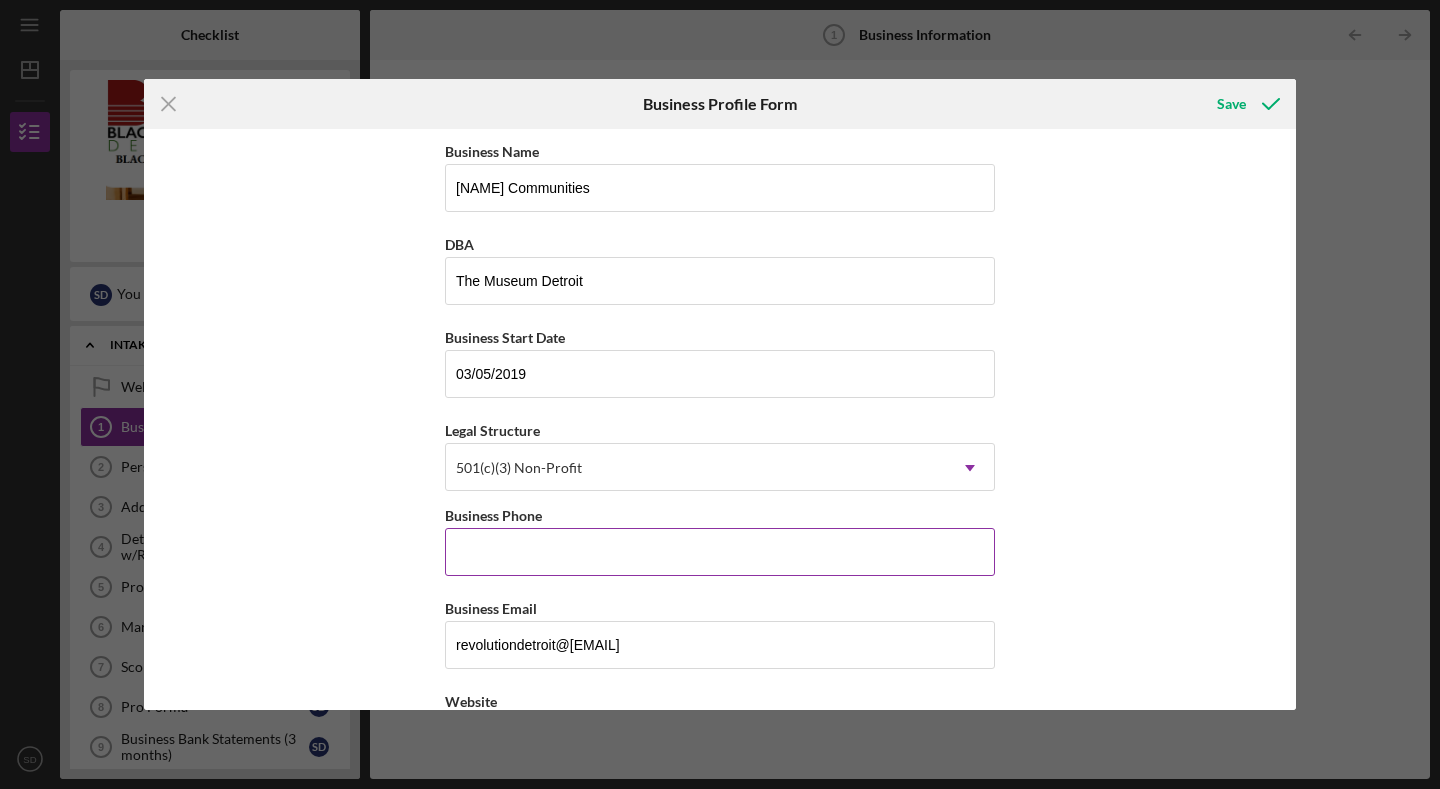 click on "Business Phone" at bounding box center [720, 552] 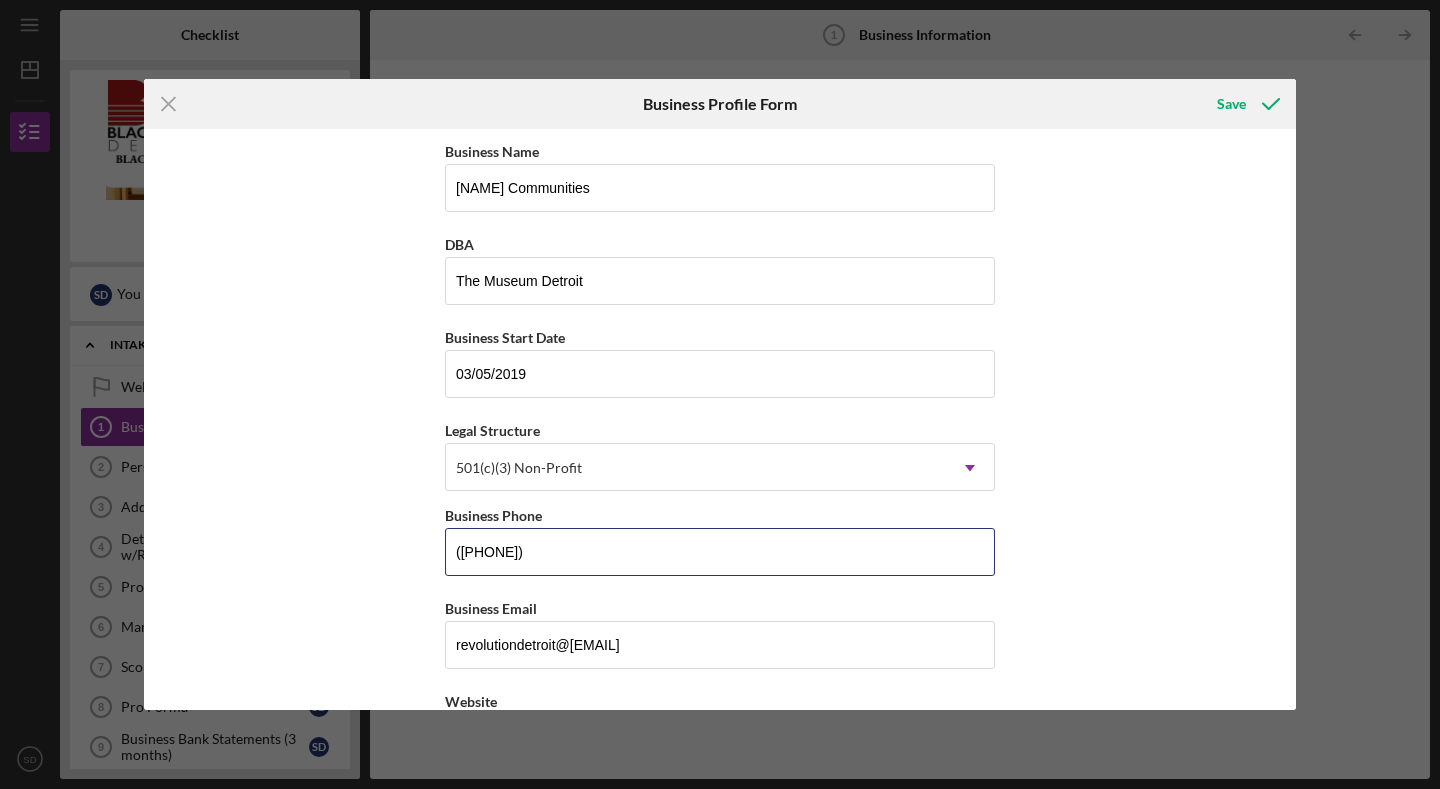 type on "([PHONE])" 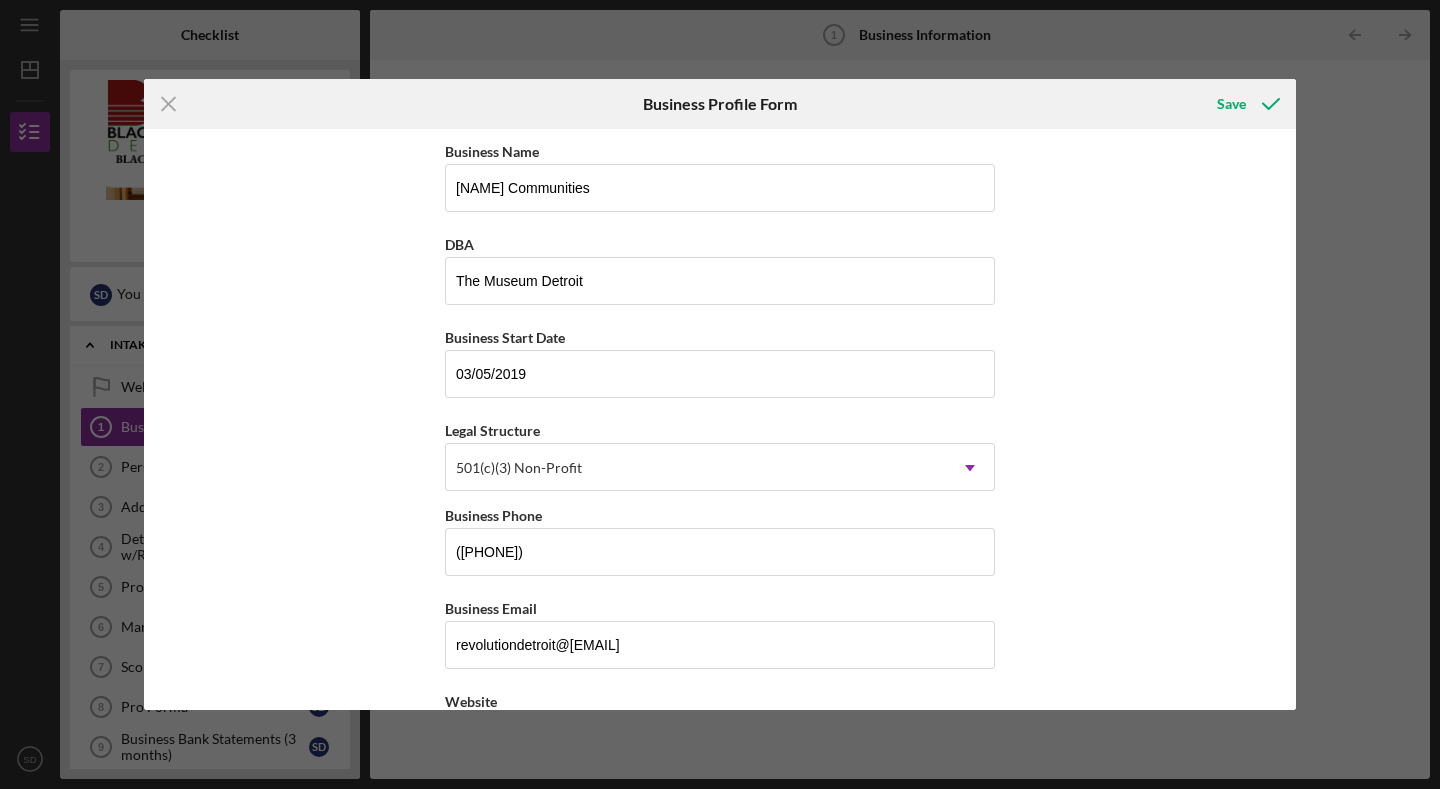 click on "Business Name Required DBA Business Start Date Legal Structure 501(c)(3) Non-Profit Icon/Dropdown Arrow Business Phone Business Email revolutiondetroit@[EMAIL] Website Industry Industry NAICS Code EIN Ownership Business Ownership Type Select... Icon/Dropdown Arrow Do you own 100% of the business? Yes No Business Street Address City State Select... Icon/Dropdown Arrow Zip County Is your Mailing Address the same as your Business Address? Yes No Do you own or lease your business premisses? Select... Icon/Dropdown Arrow Annual Gross Revenue Number of Full-Time Employees Number of Part-Time Employees Cancel Save" at bounding box center [720, 419] 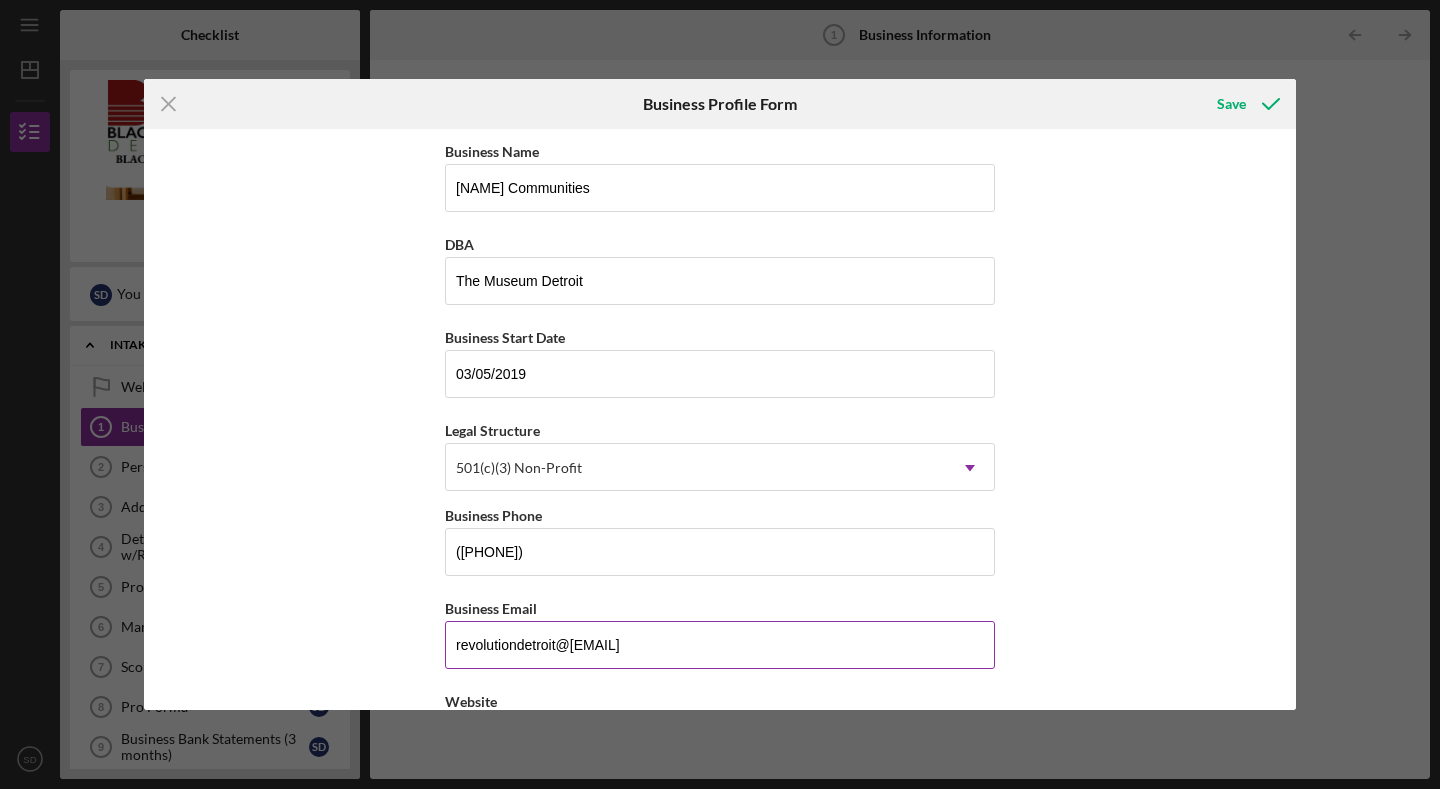 click on "revolutiondetroit@[EMAIL]" at bounding box center (720, 645) 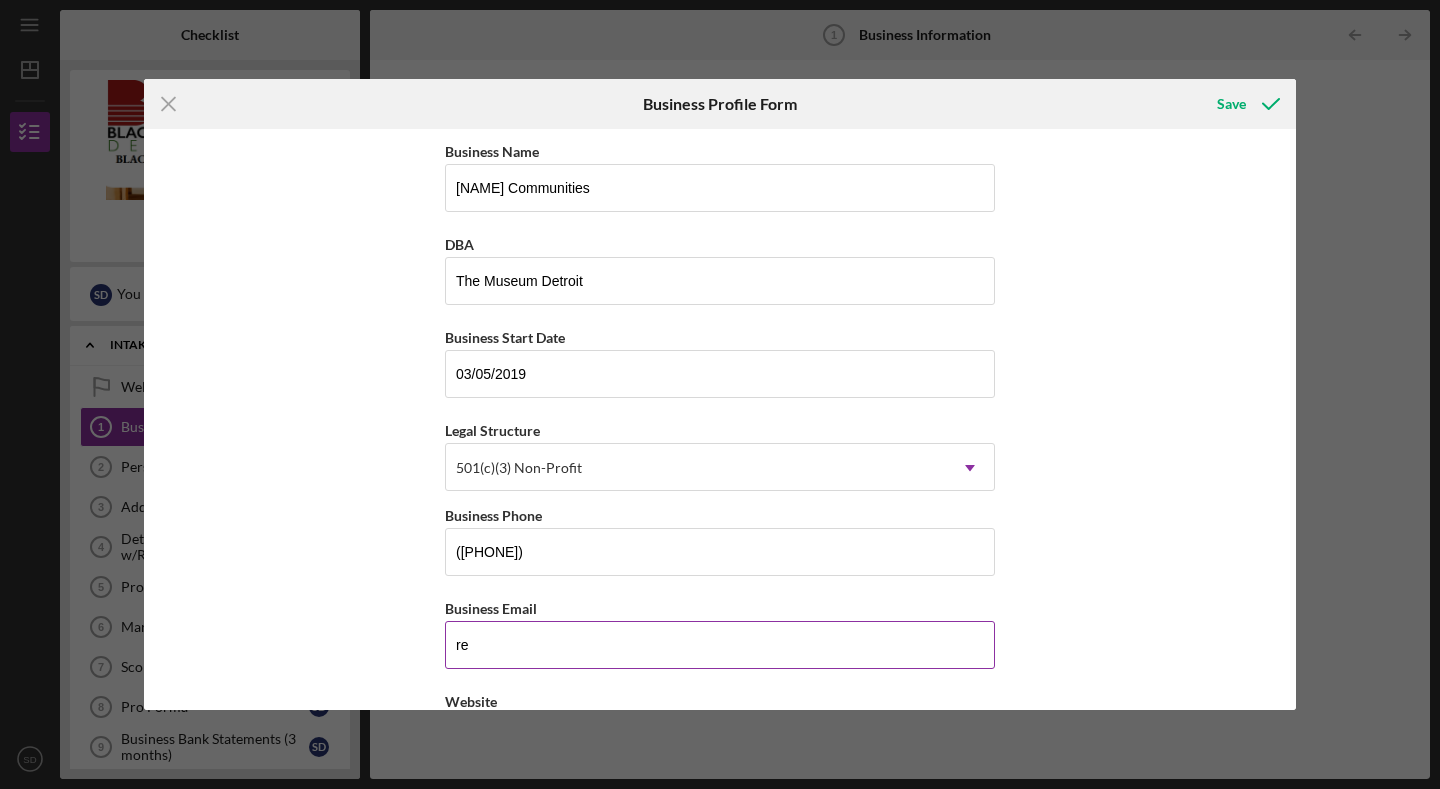 type on "r" 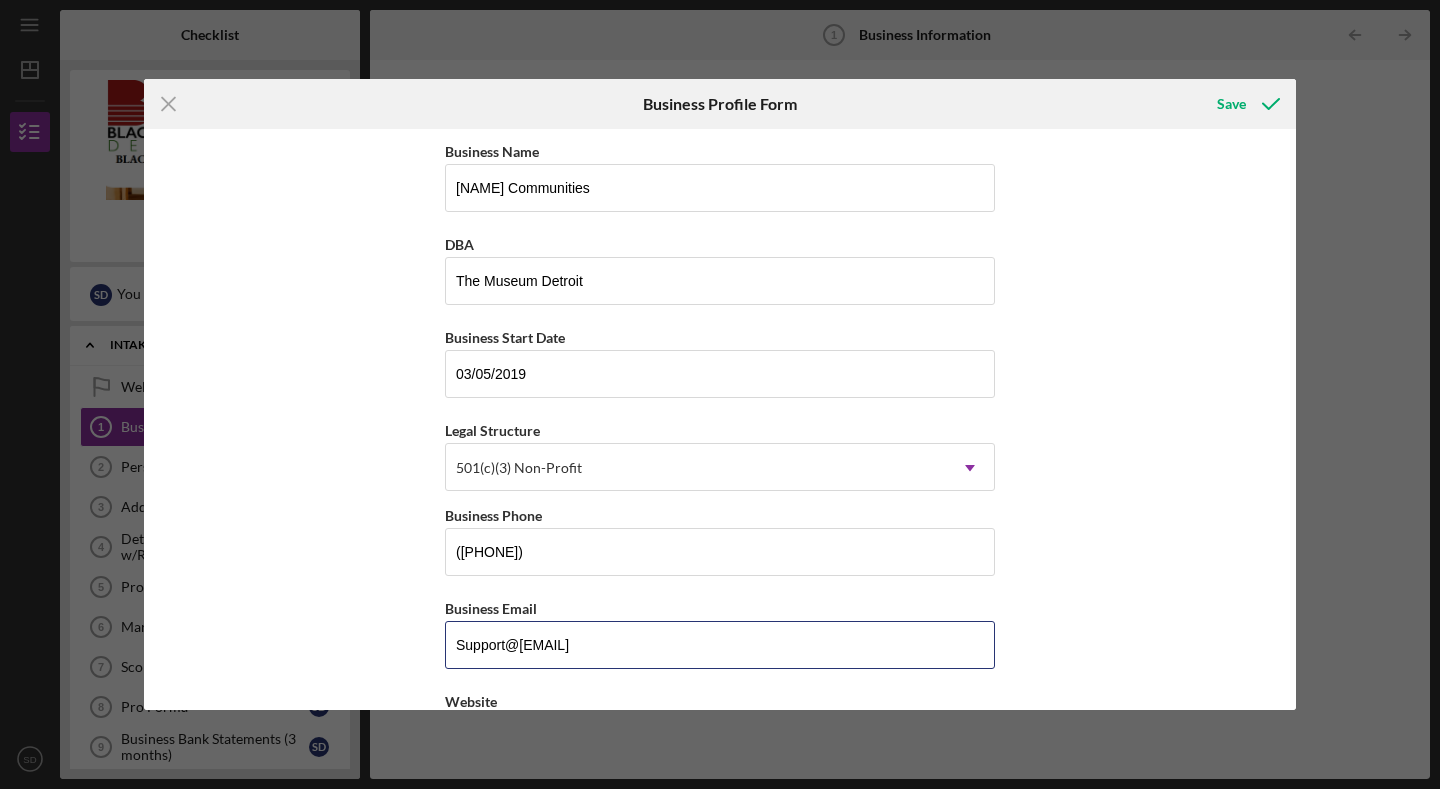 type on "Support@[EMAIL]" 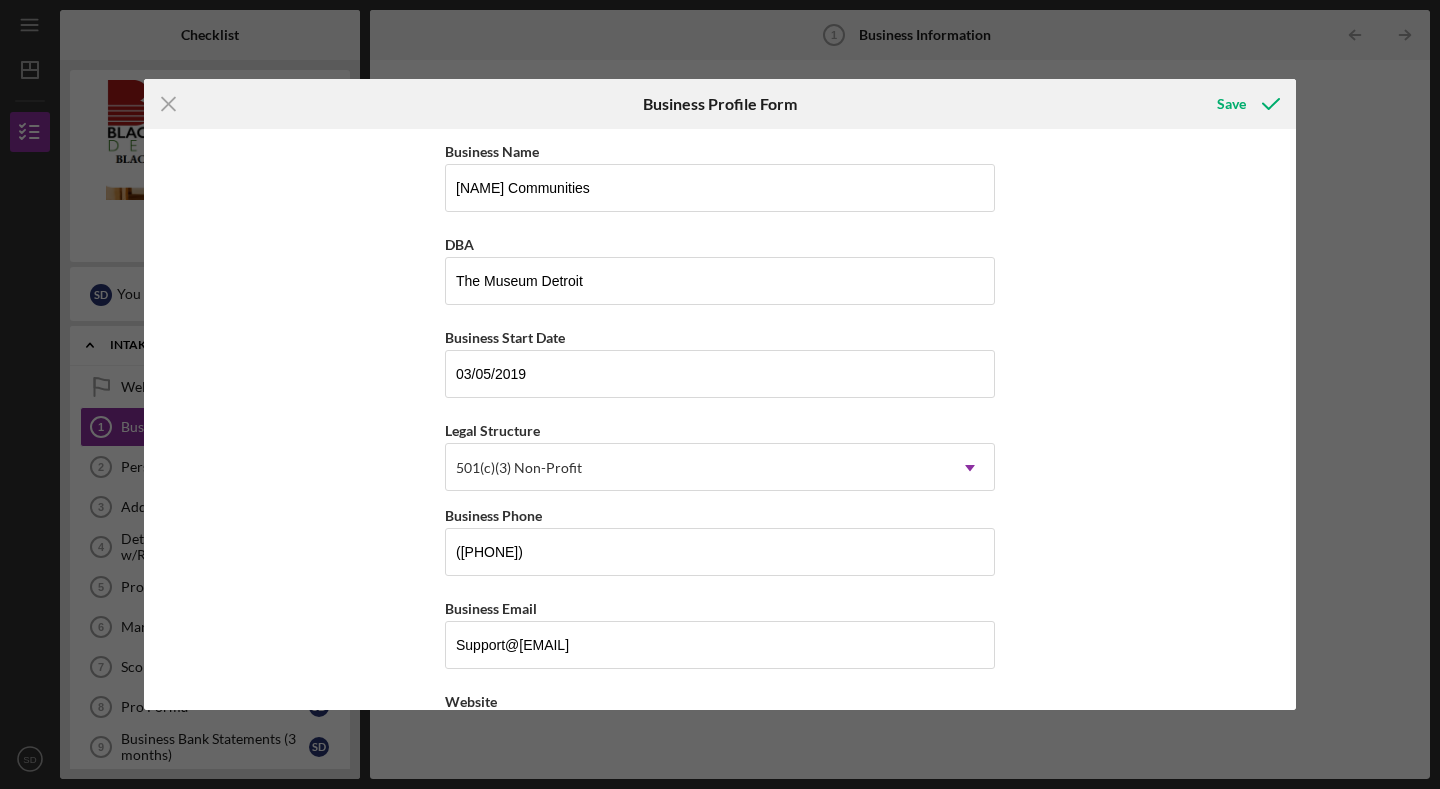 click on "Business Name Required DBA Business Start Date Legal Structure 501(c)(3) Non-Profit Icon/Dropdown Arrow Business Phone Business Email revolutiondetroit@[EMAIL] Website Industry Industry NAICS Code EIN Ownership Business Ownership Type Select... Icon/Dropdown Arrow Do you own 100% of the business? Yes No Business Street Address City State Select... Icon/Dropdown Arrow Zip County Is your Mailing Address the same as your Business Address? Yes No Do you own or lease your business premisses? Select... Icon/Dropdown Arrow Annual Gross Revenue Number of Full-Time Employees Number of Part-Time Employees" at bounding box center [720, 419] 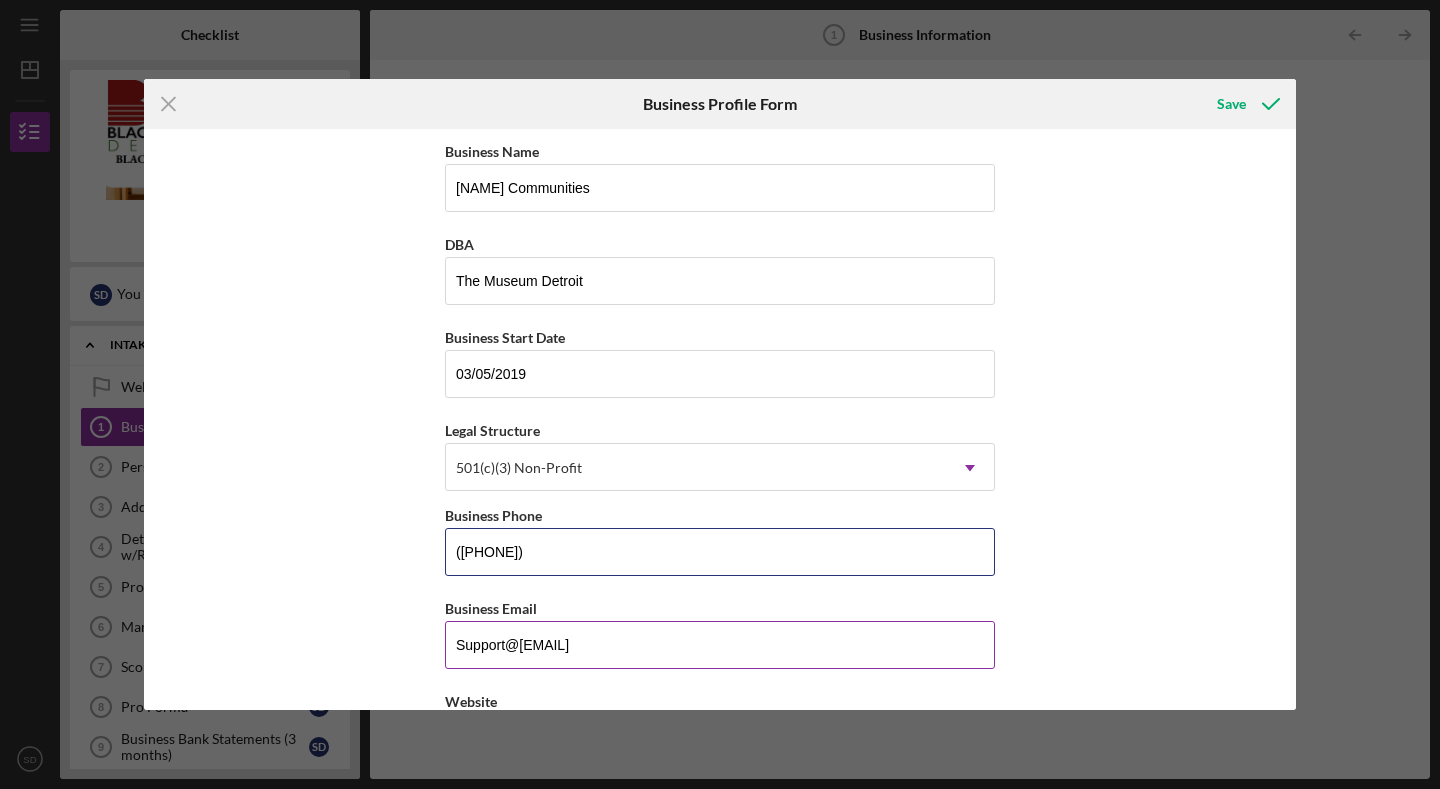 drag, startPoint x: 590, startPoint y: 578, endPoint x: 594, endPoint y: 659, distance: 81.09871 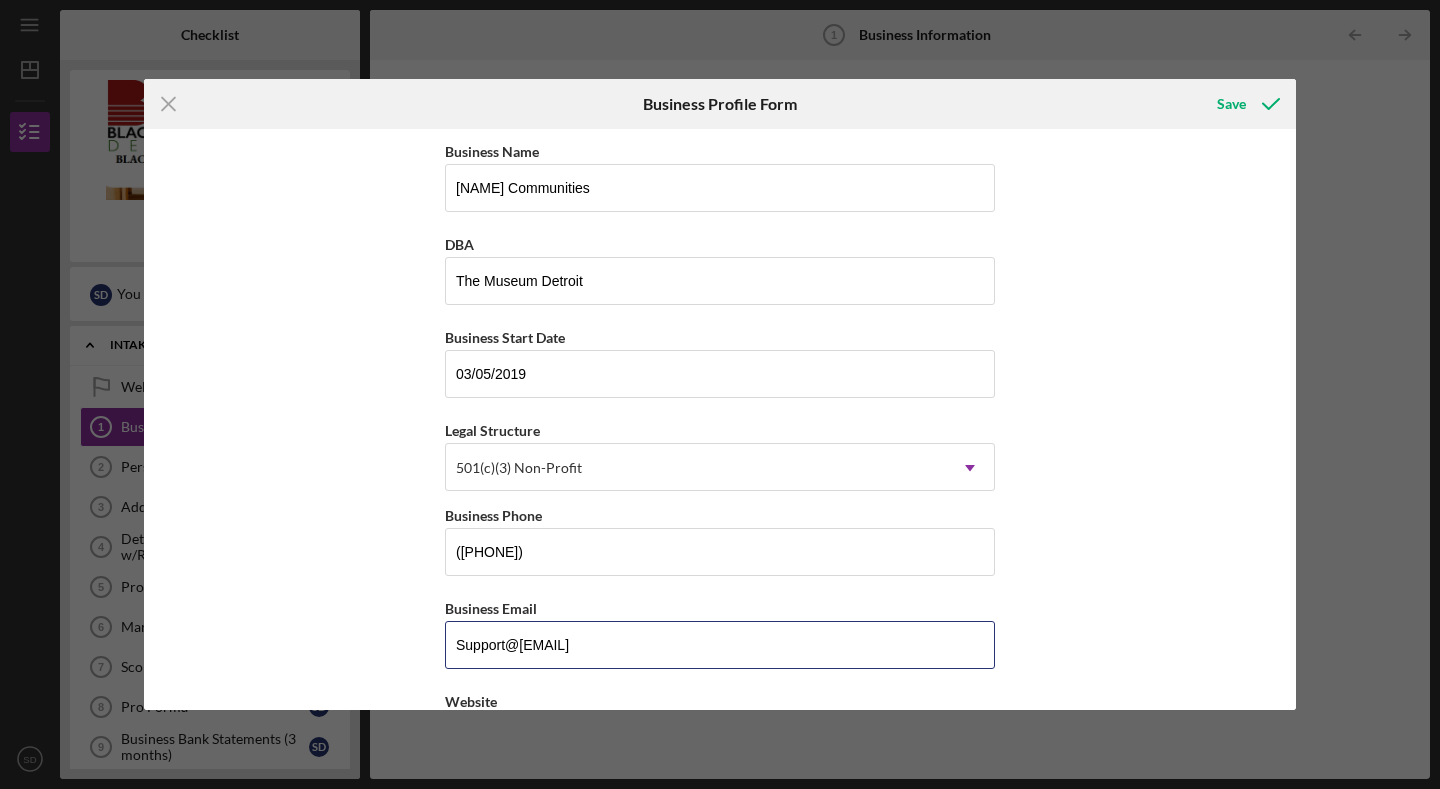 drag, startPoint x: 594, startPoint y: 659, endPoint x: 595, endPoint y: 707, distance: 48.010414 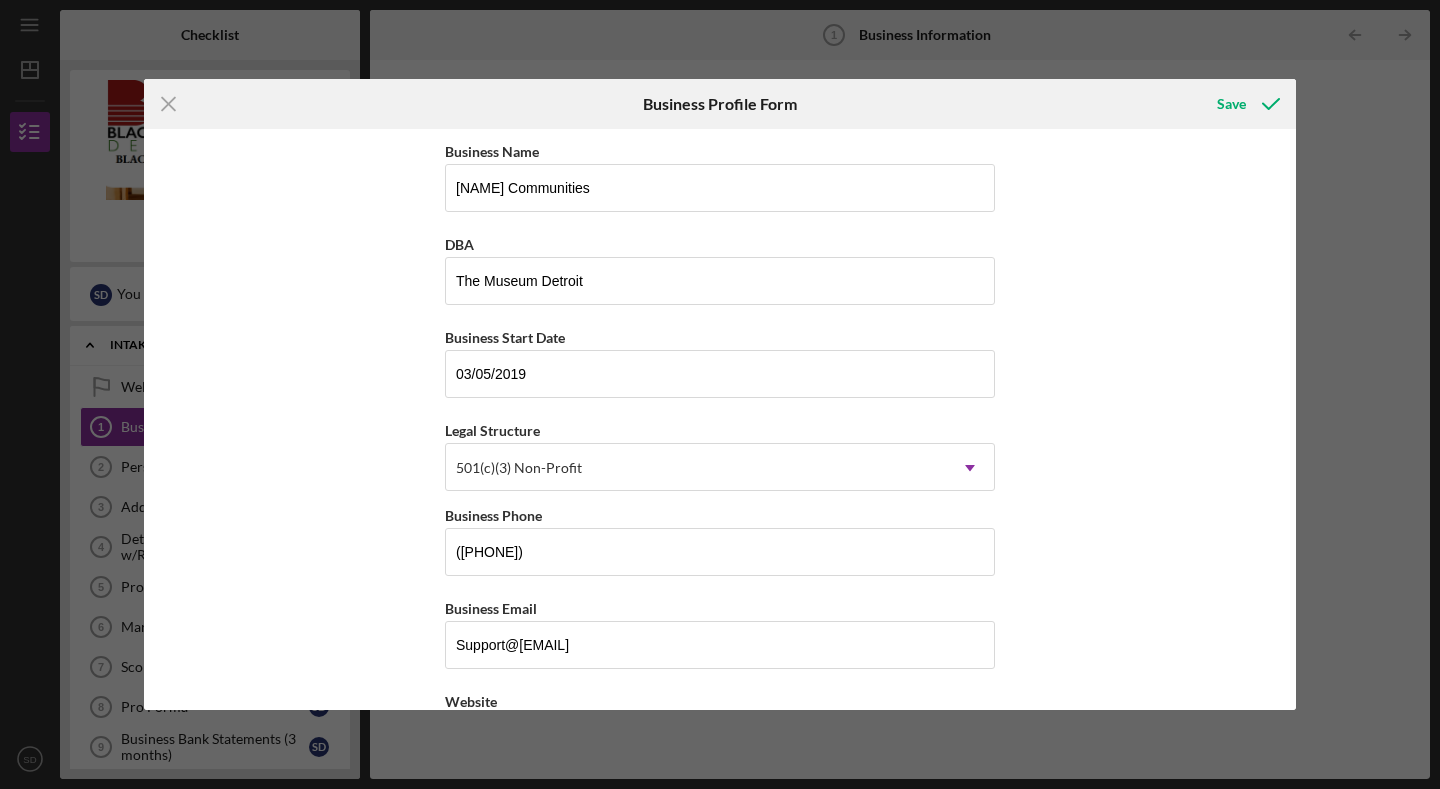 click on "Website" at bounding box center [720, 701] 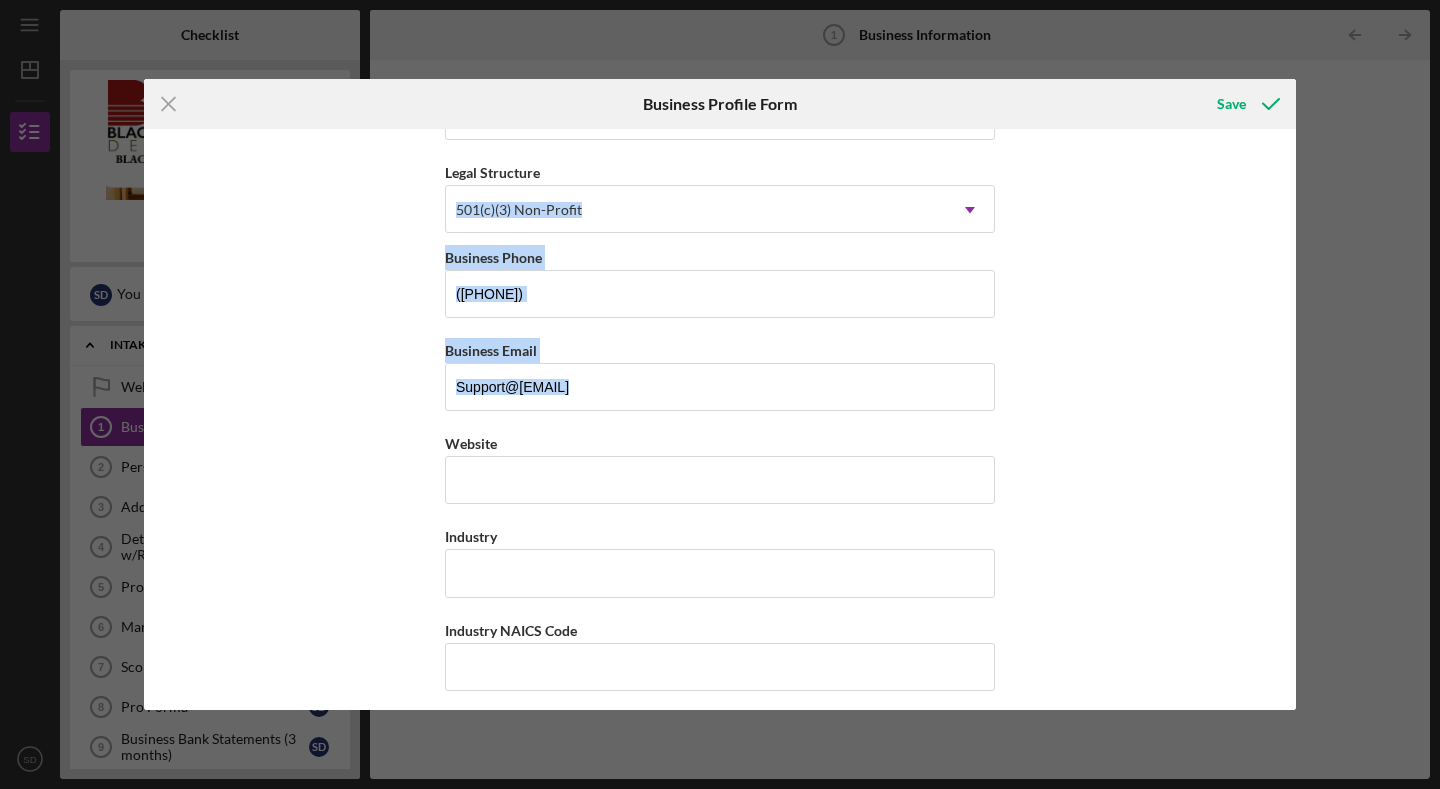 scroll, scrollTop: 235, scrollLeft: 0, axis: vertical 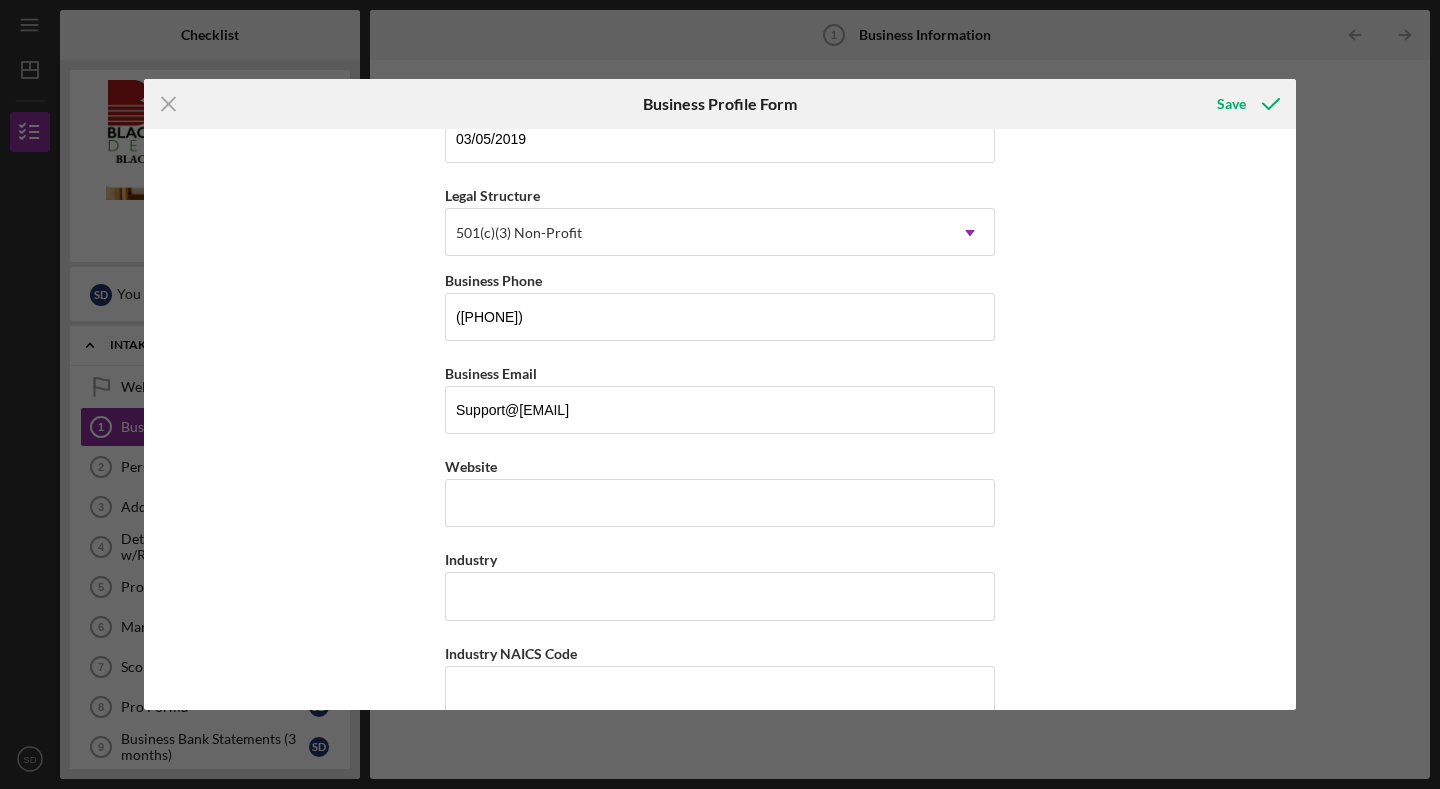 drag, startPoint x: 608, startPoint y: 683, endPoint x: 636, endPoint y: 440, distance: 244.60785 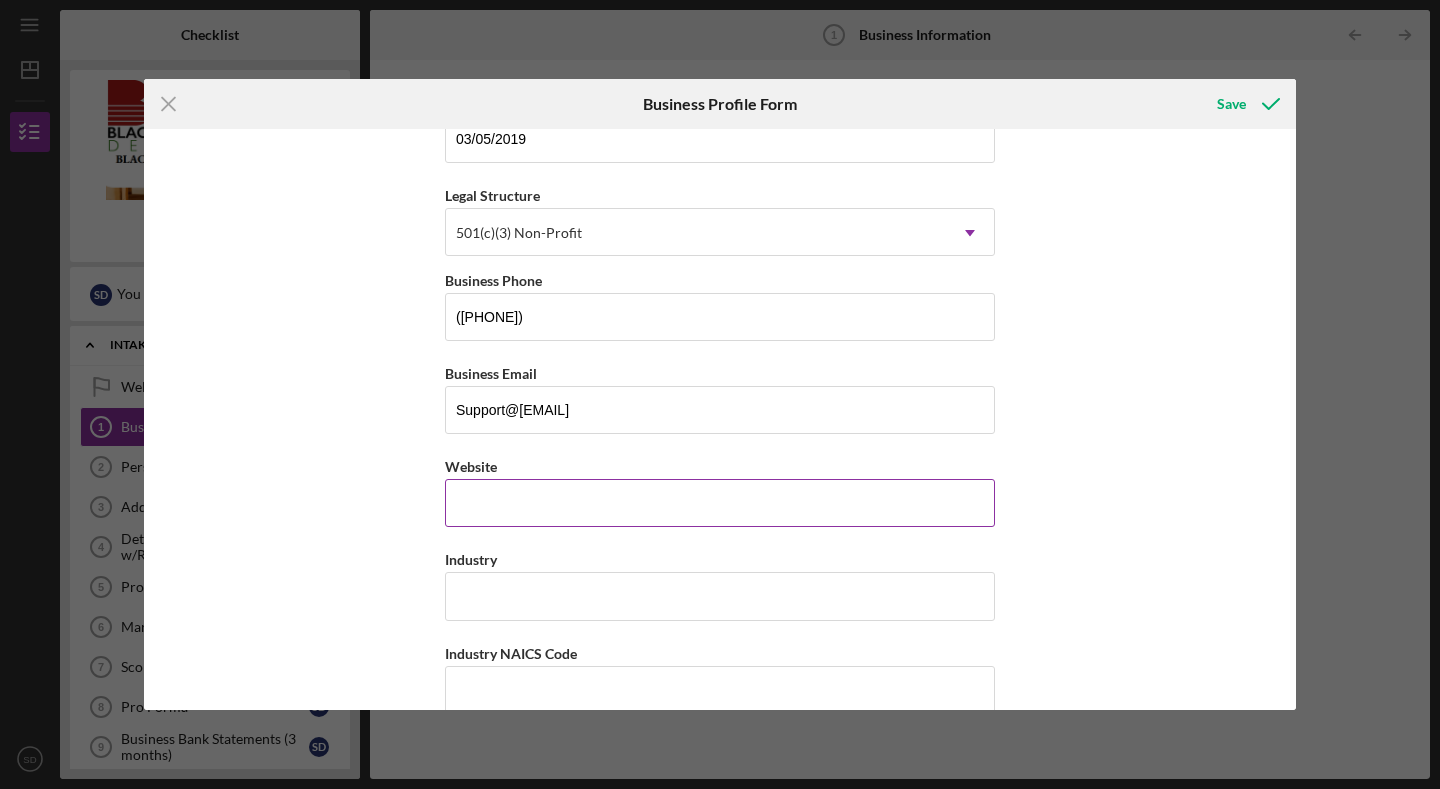 click on "Website" at bounding box center [720, 503] 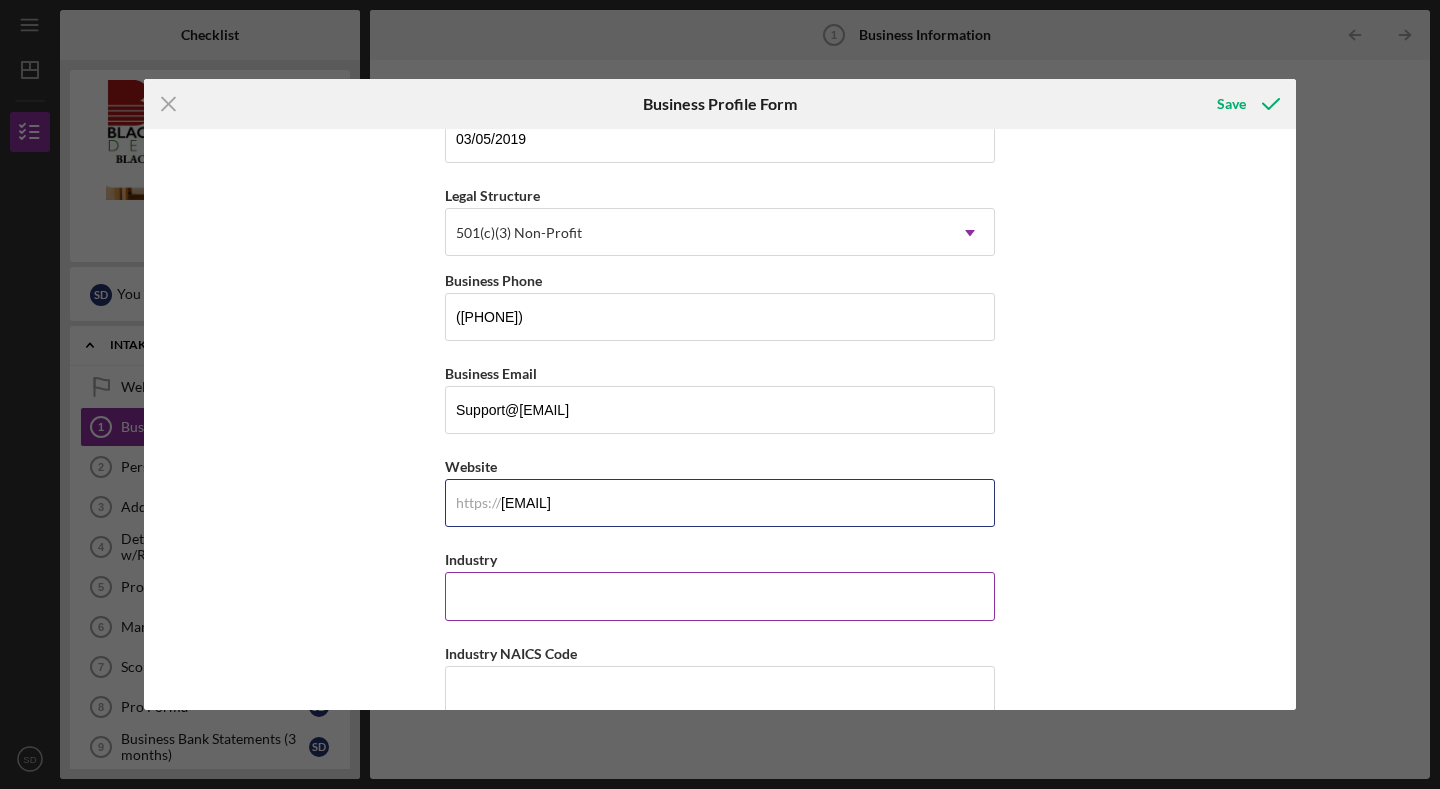 type on "[EMAIL]" 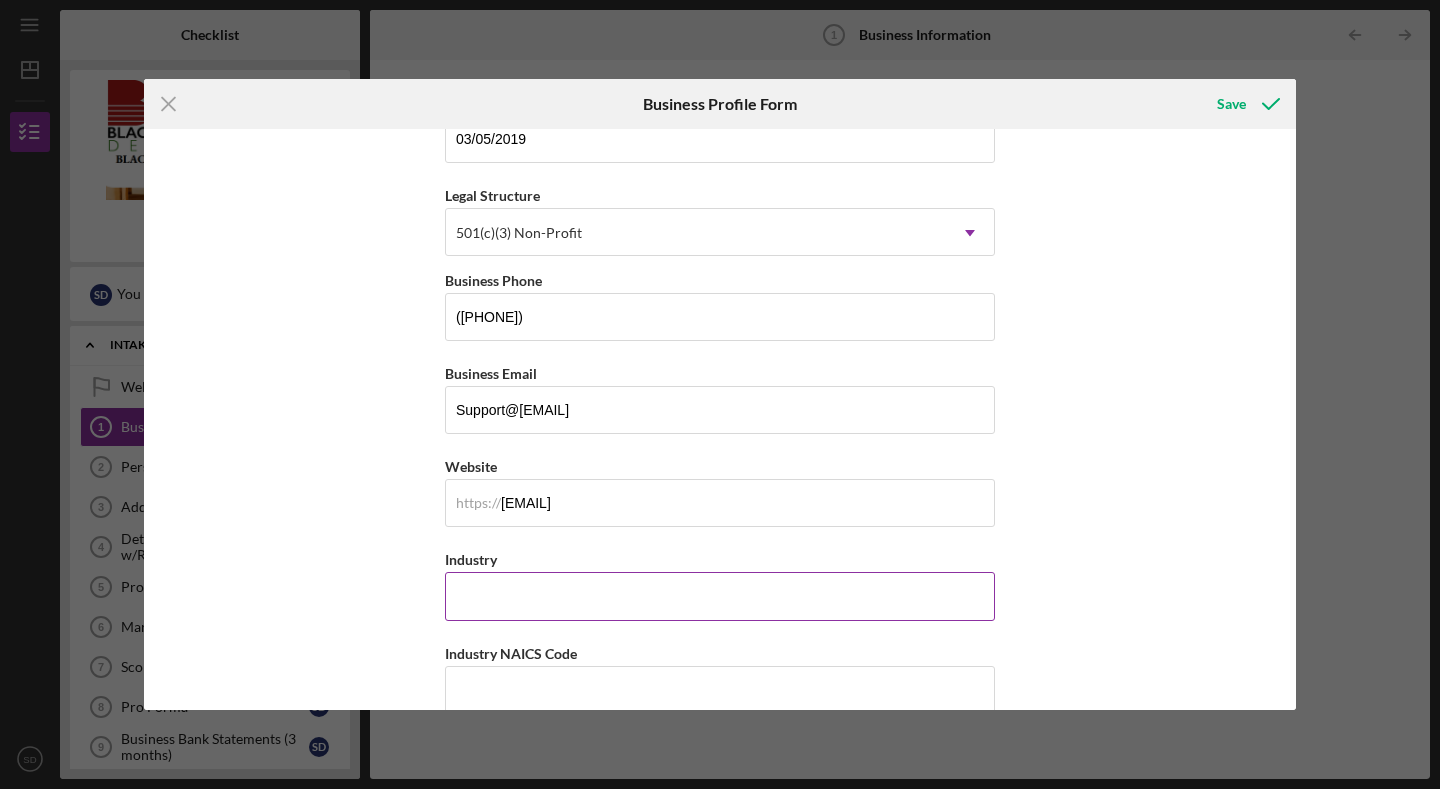 click on "Industry" at bounding box center [720, 596] 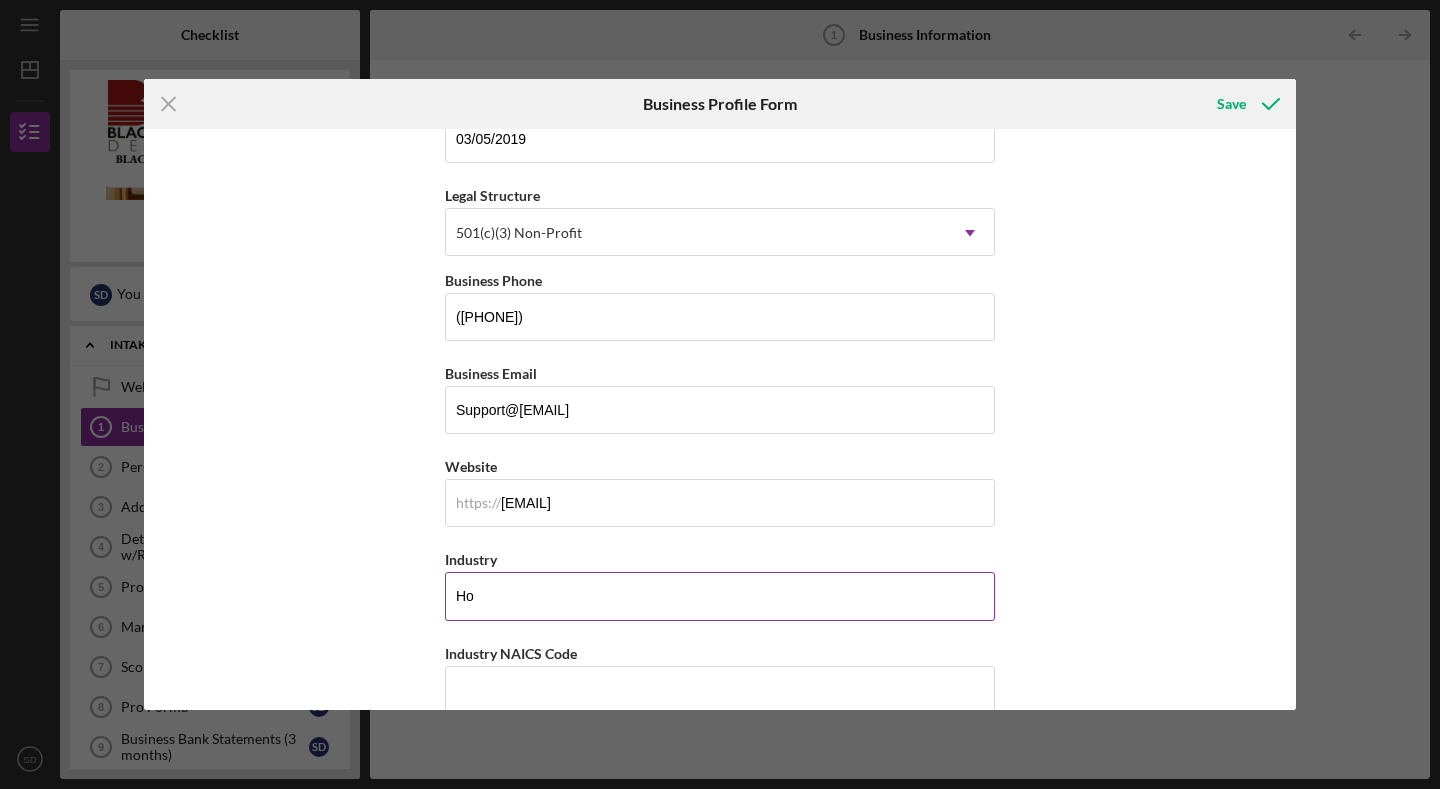 type on "H" 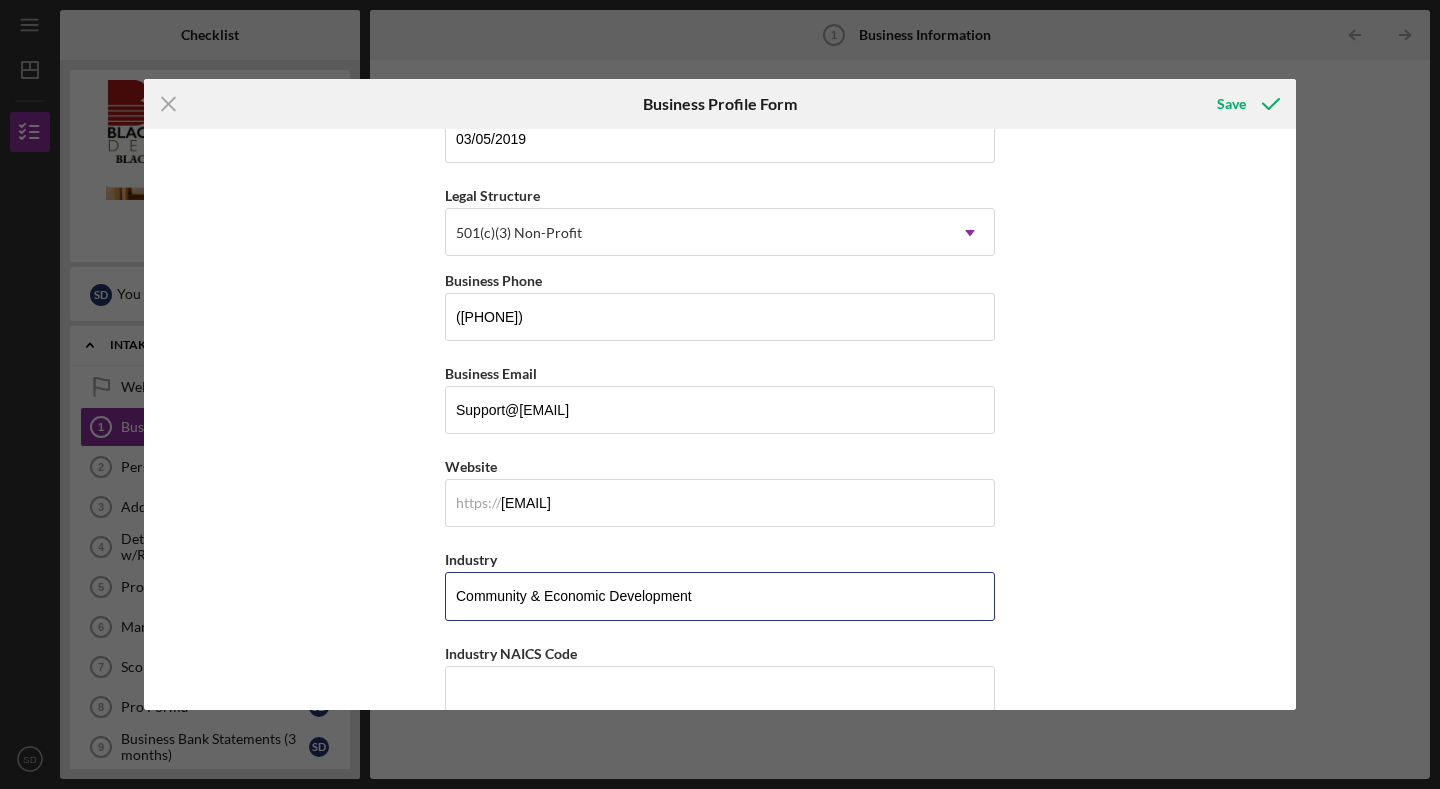 drag, startPoint x: 542, startPoint y: 616, endPoint x: 525, endPoint y: 747, distance: 132.09845 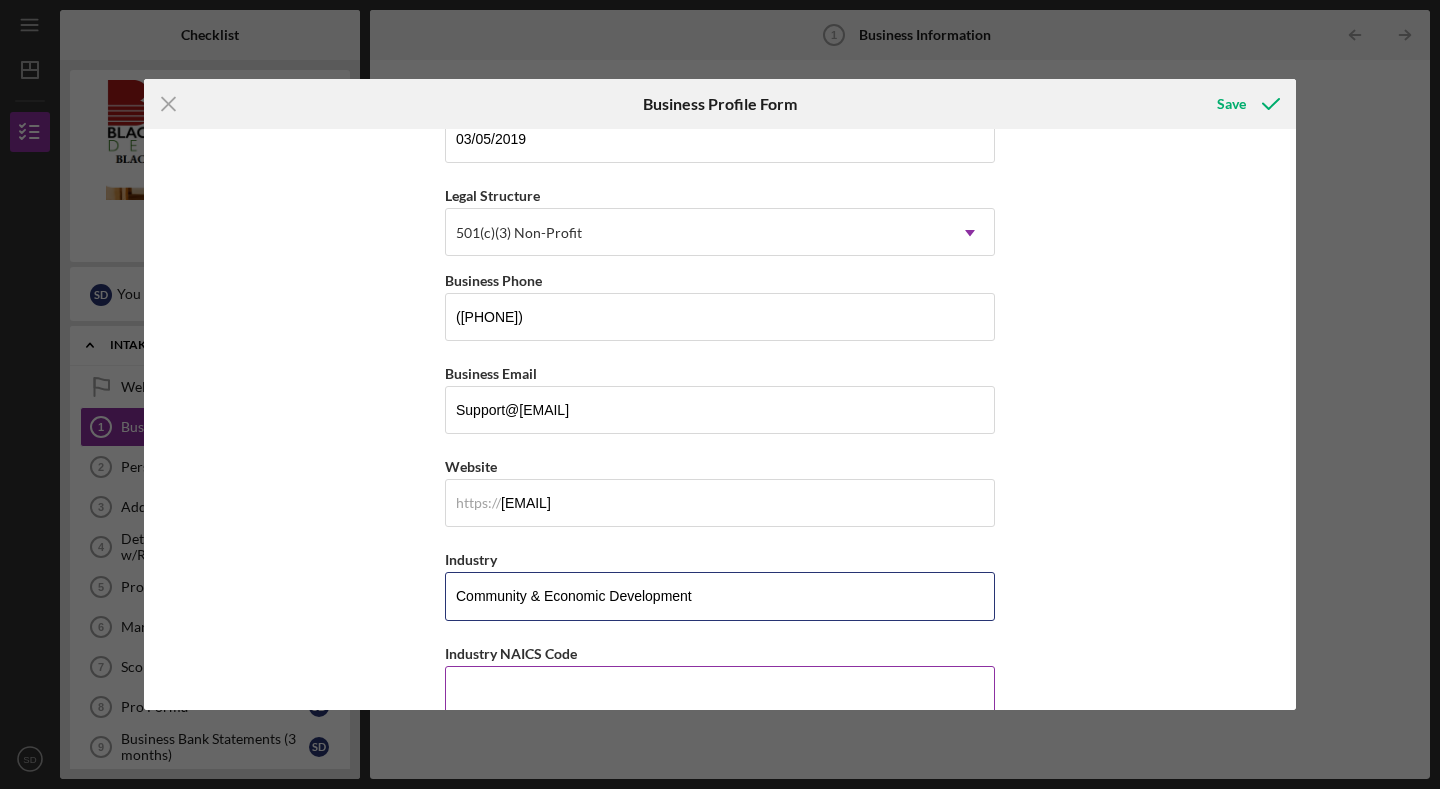 type on "Community & Economic Development" 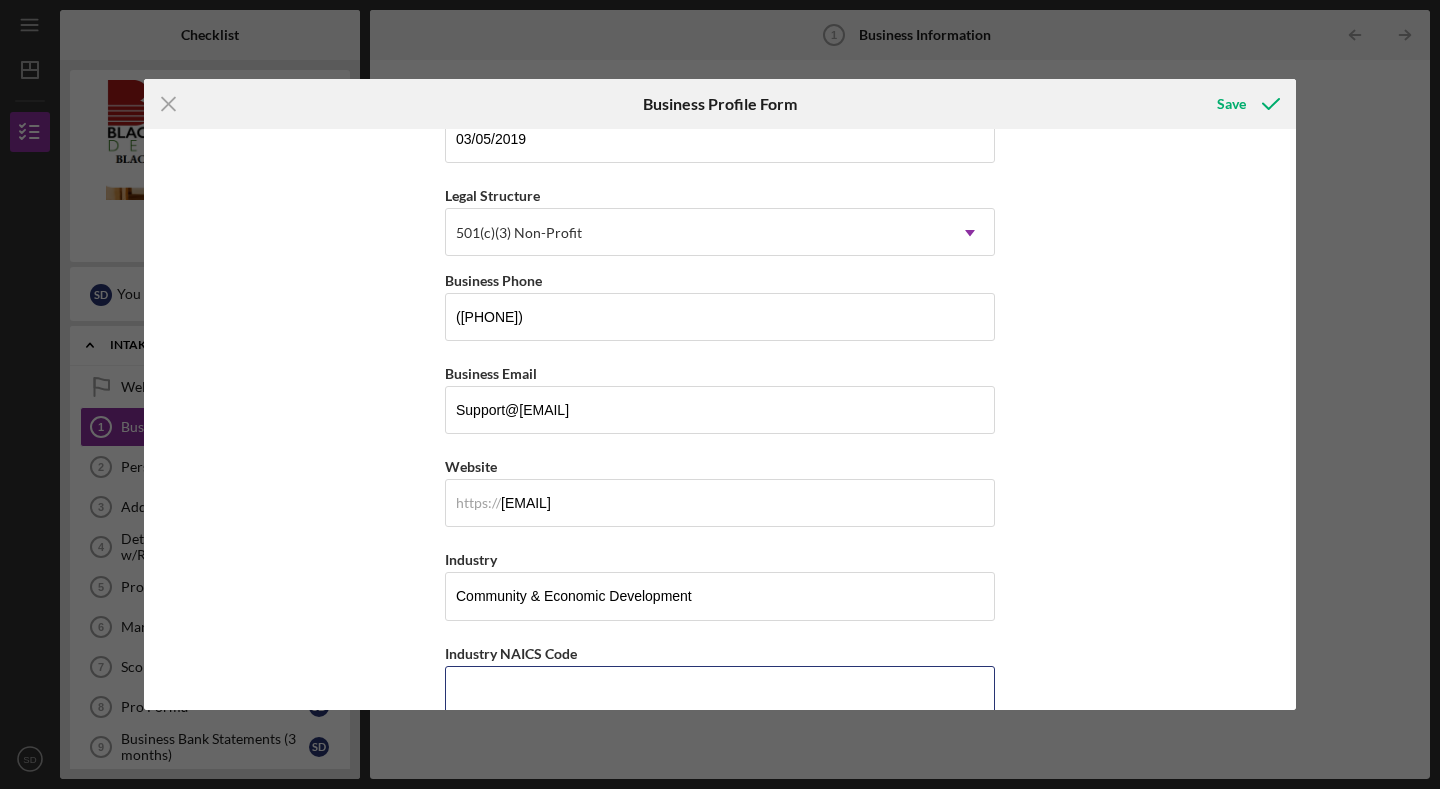 drag, startPoint x: 551, startPoint y: 688, endPoint x: 548, endPoint y: 757, distance: 69.065186 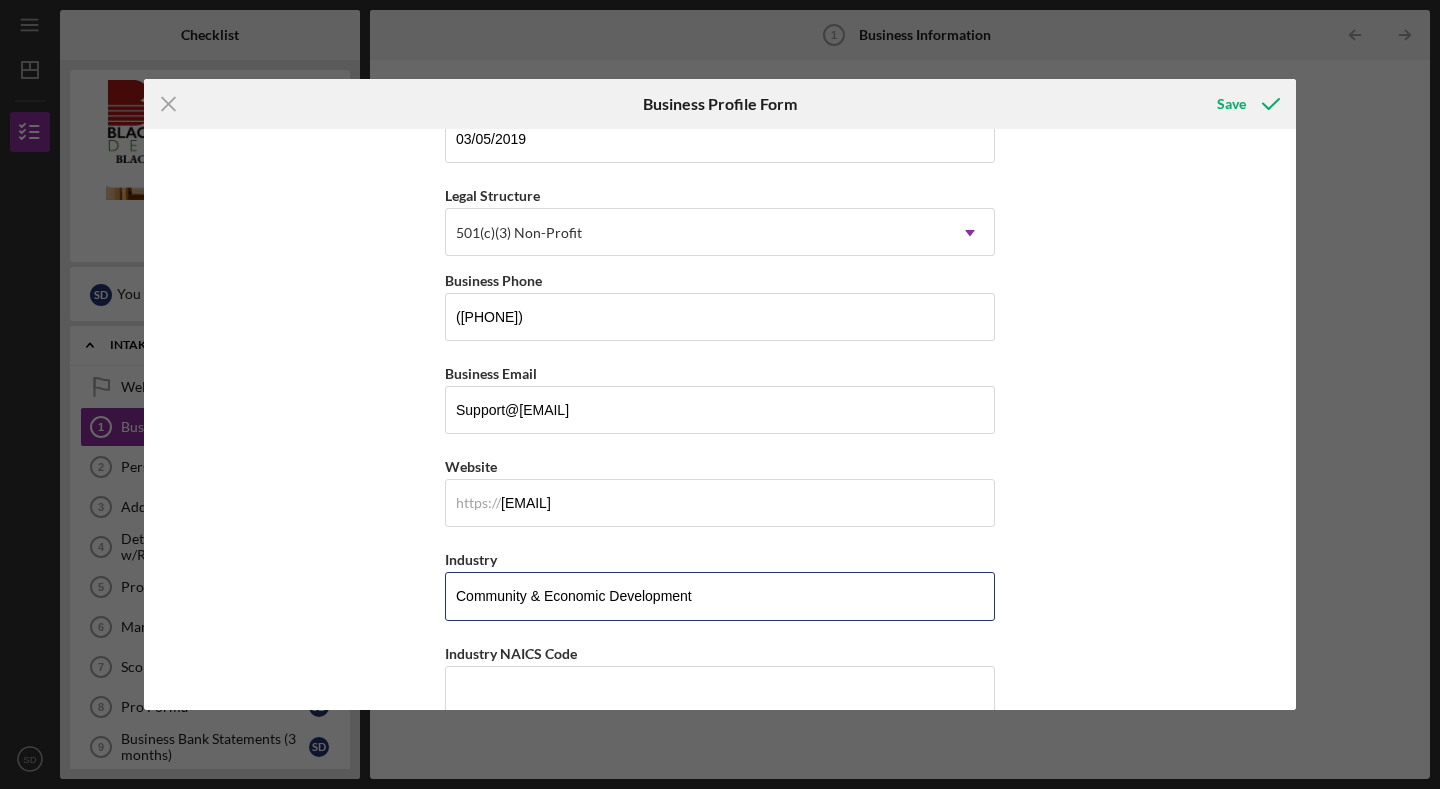 drag, startPoint x: 640, startPoint y: 609, endPoint x: 619, endPoint y: 720, distance: 112.969025 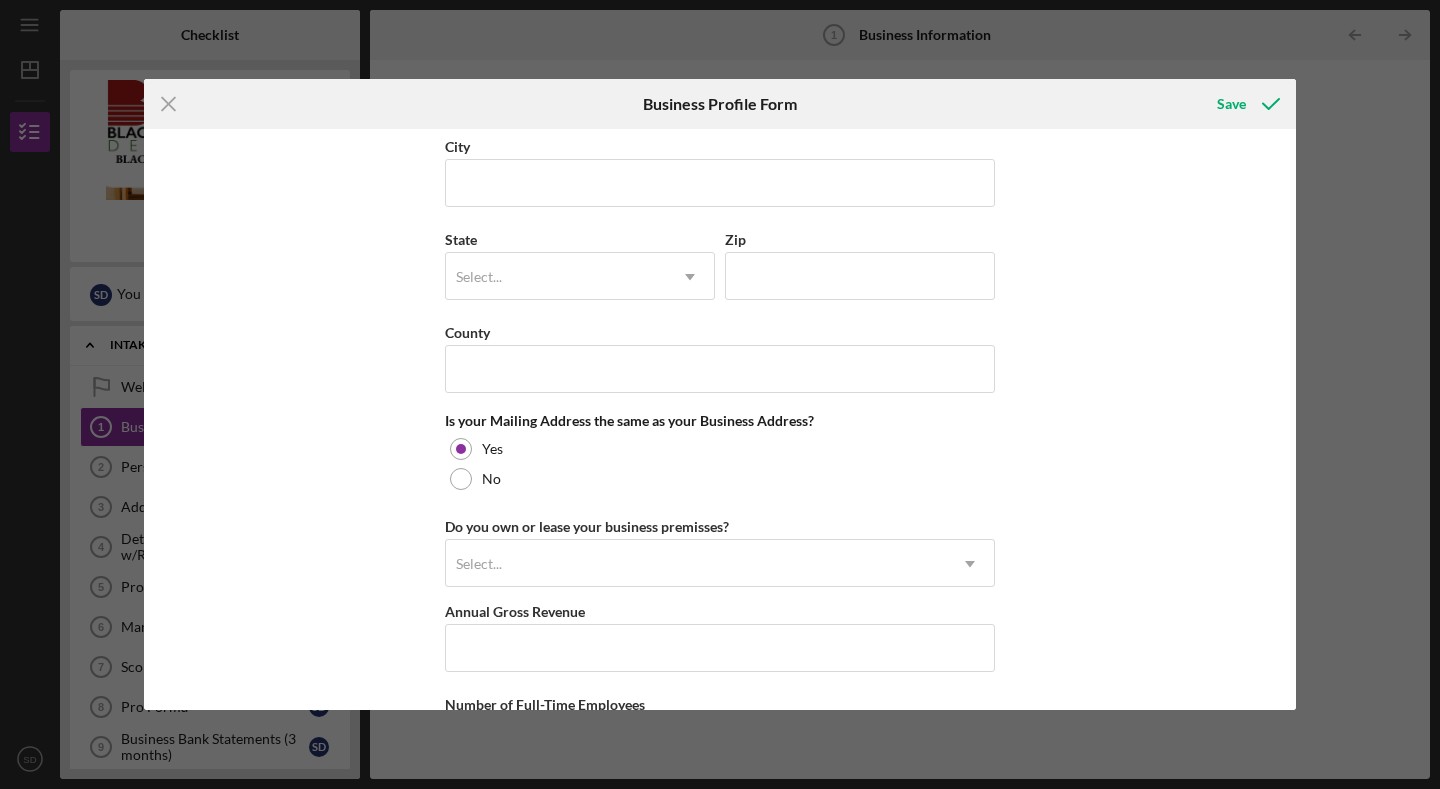 scroll, scrollTop: 1464, scrollLeft: 0, axis: vertical 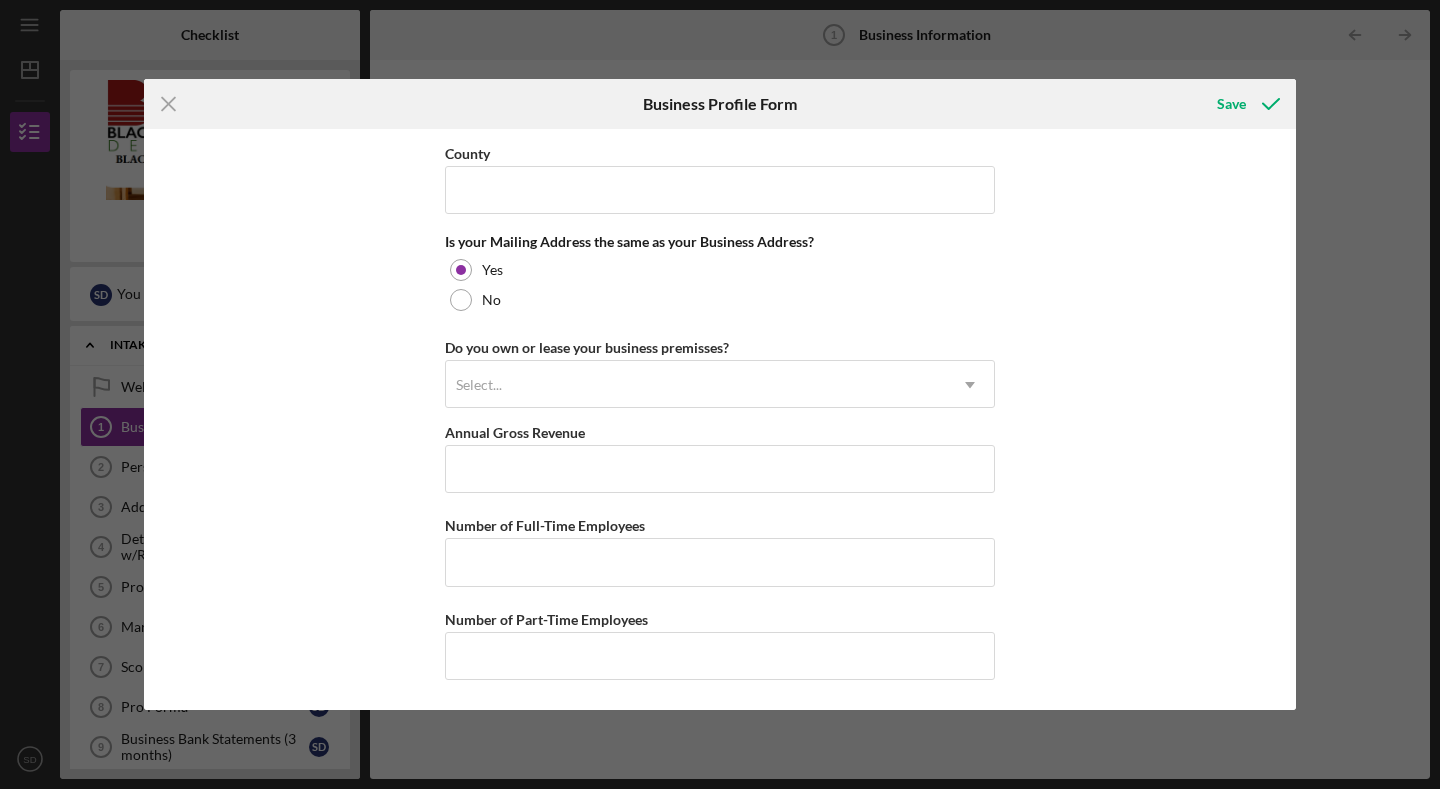drag, startPoint x: 677, startPoint y: 599, endPoint x: 677, endPoint y: 750, distance: 151 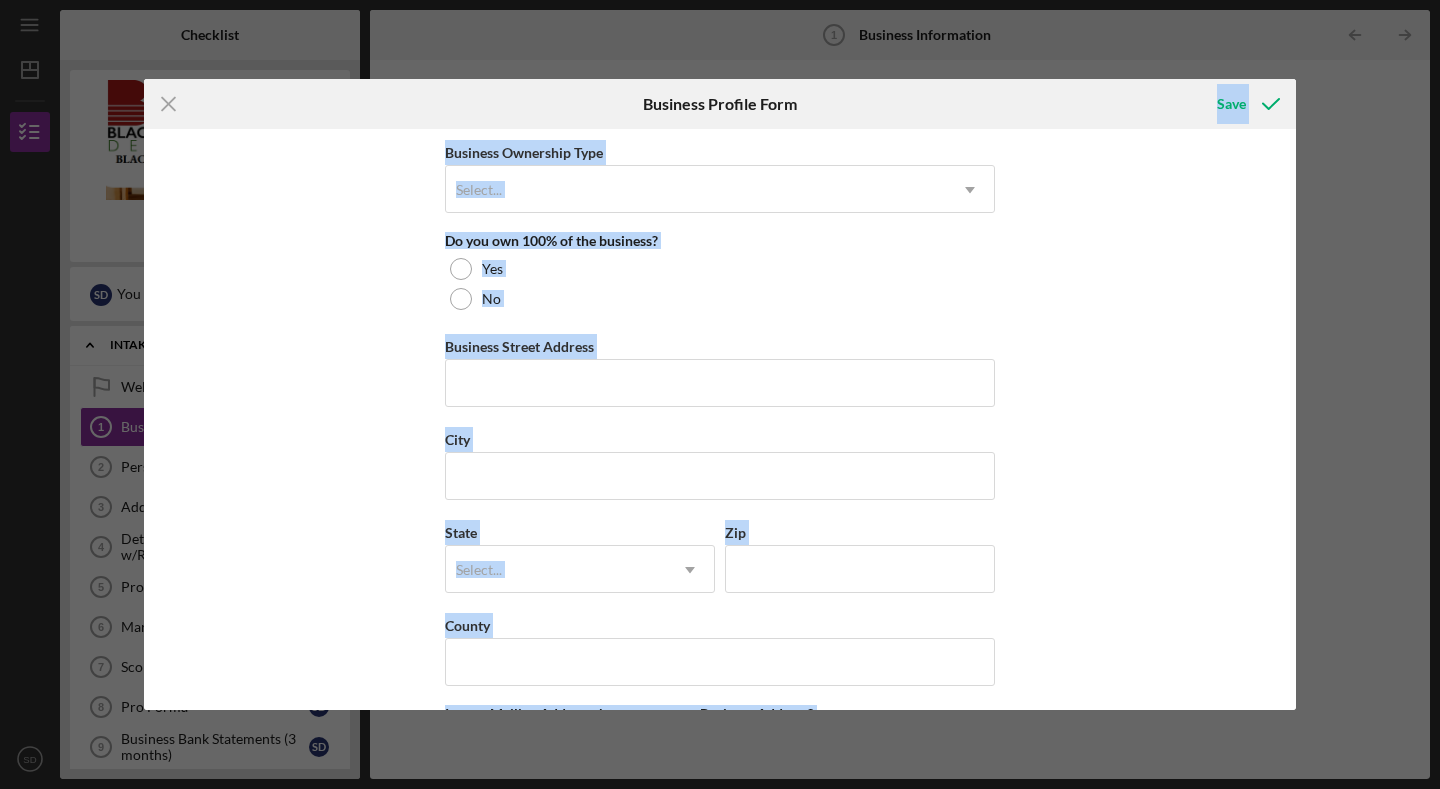 scroll, scrollTop: 863, scrollLeft: 0, axis: vertical 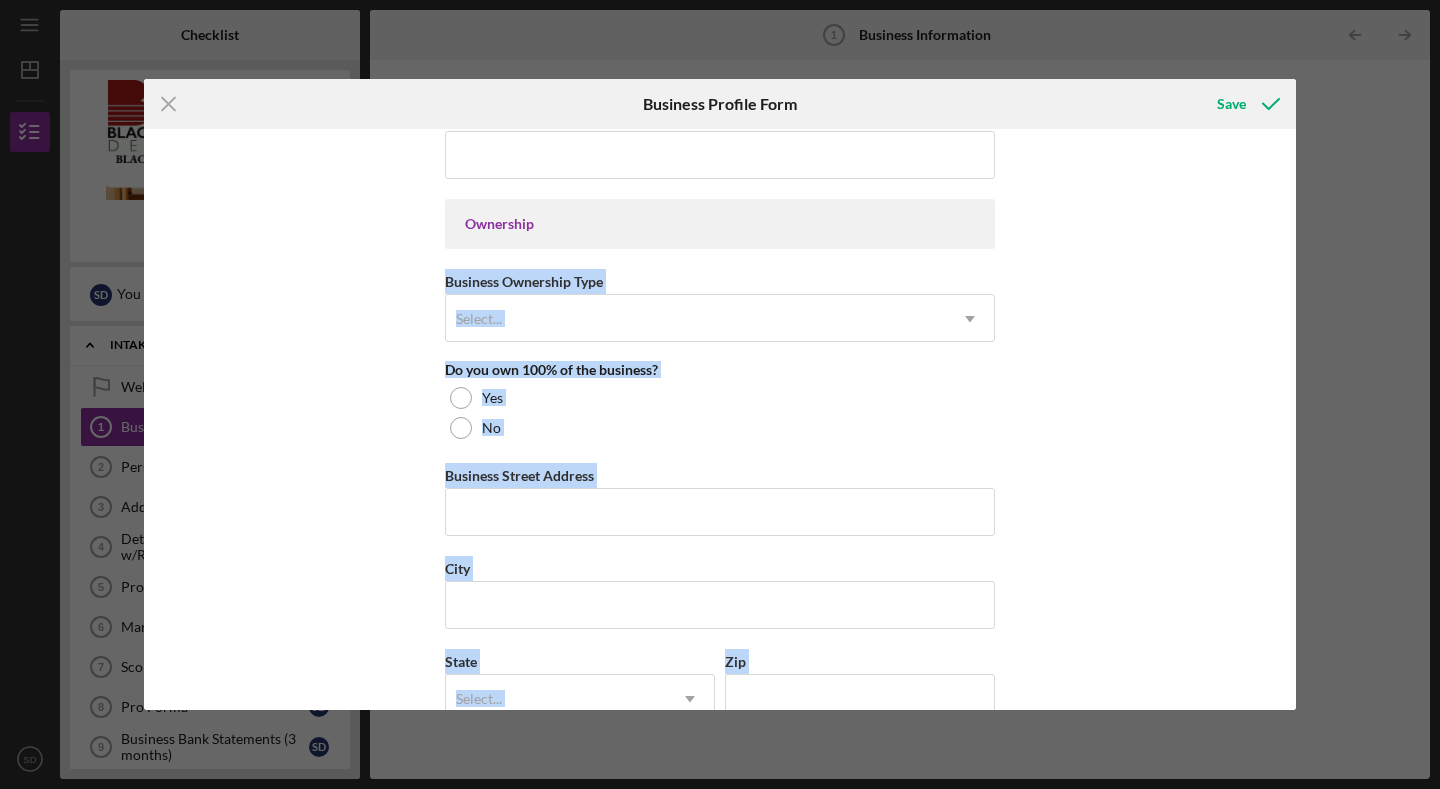 drag, startPoint x: 649, startPoint y: 494, endPoint x: 642, endPoint y: 257, distance: 237.10335 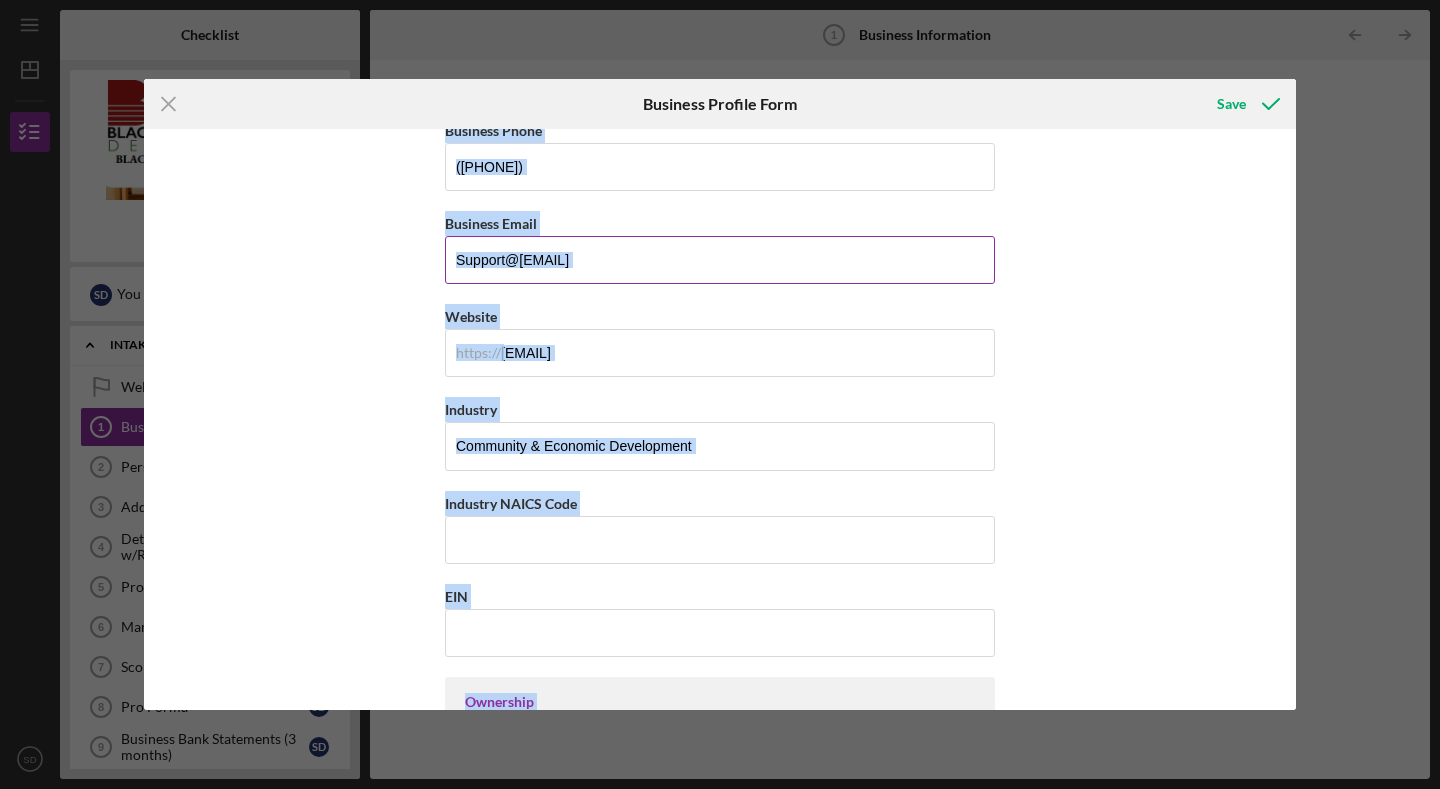 scroll, scrollTop: 362, scrollLeft: 0, axis: vertical 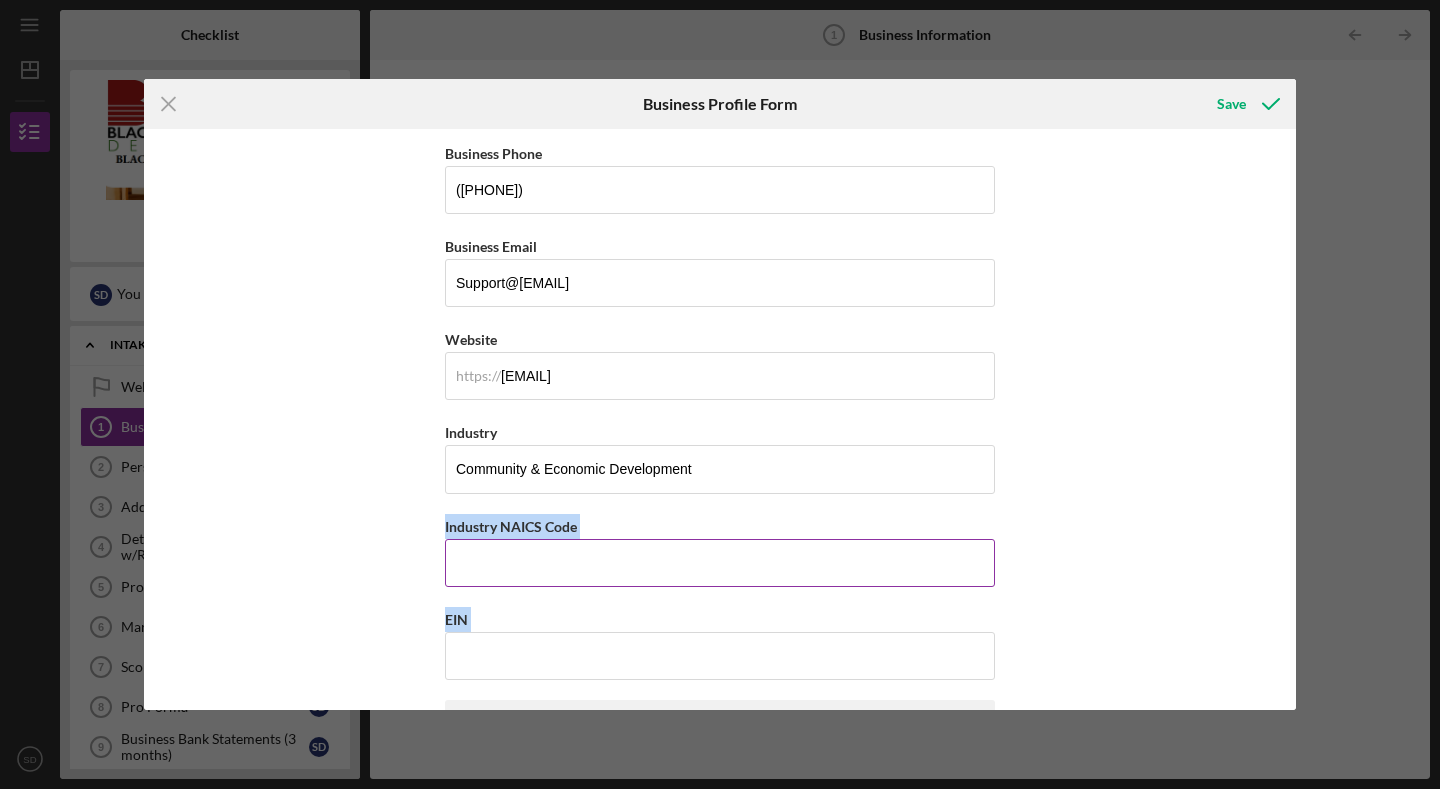 drag, startPoint x: 623, startPoint y: 358, endPoint x: 598, endPoint y: 541, distance: 184.69975 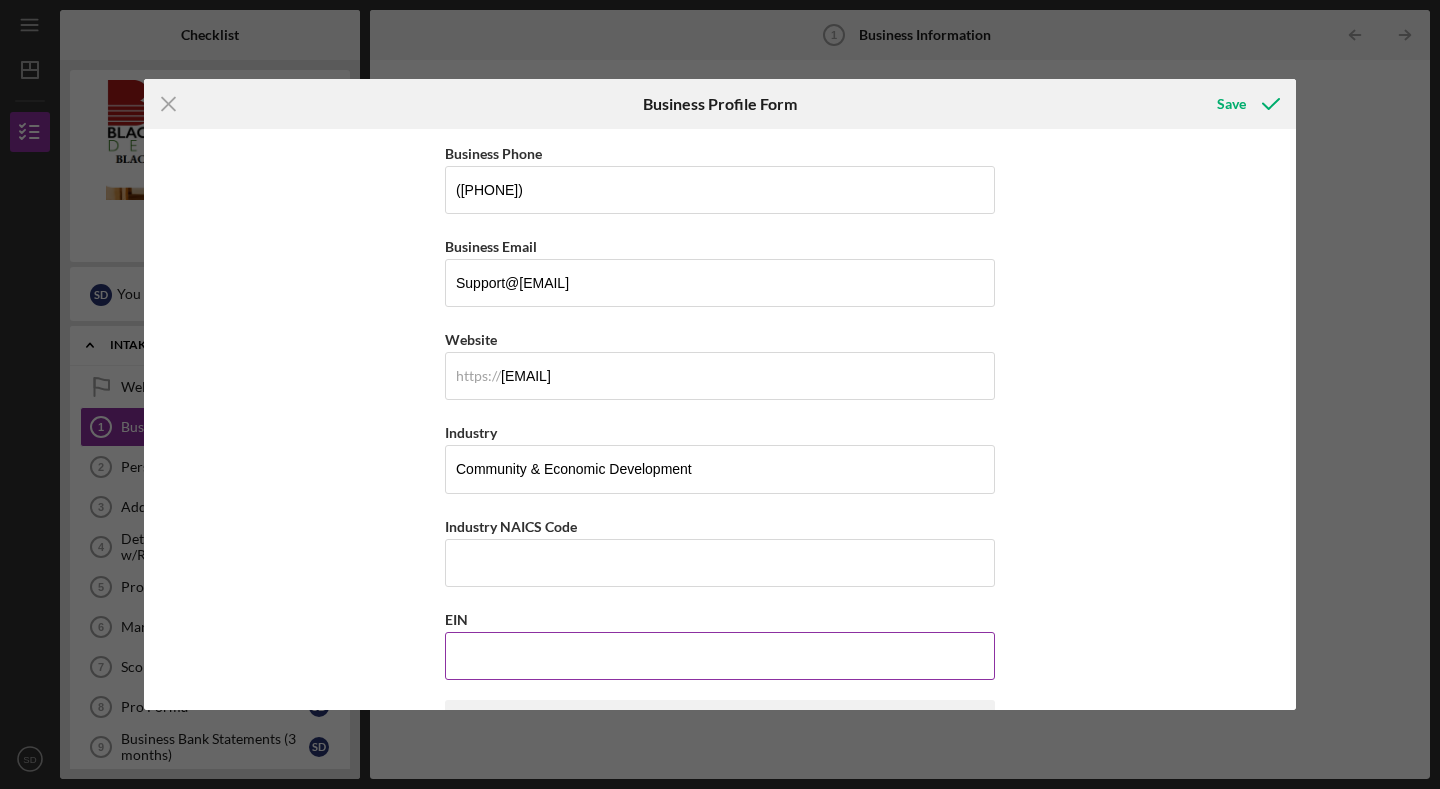 click on "EIN" at bounding box center (720, 656) 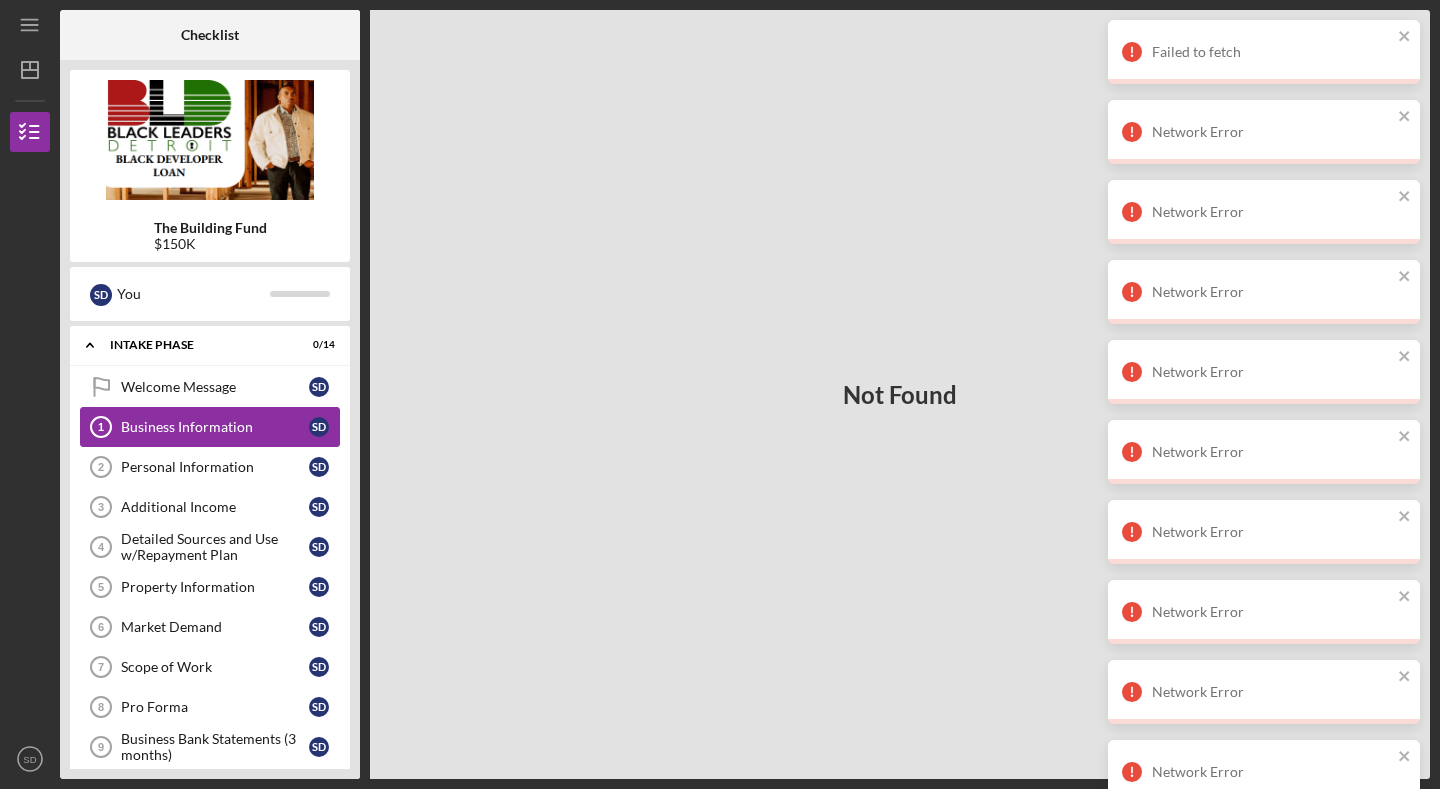 click on "Business Information 1 Business Information S D" at bounding box center [210, 427] 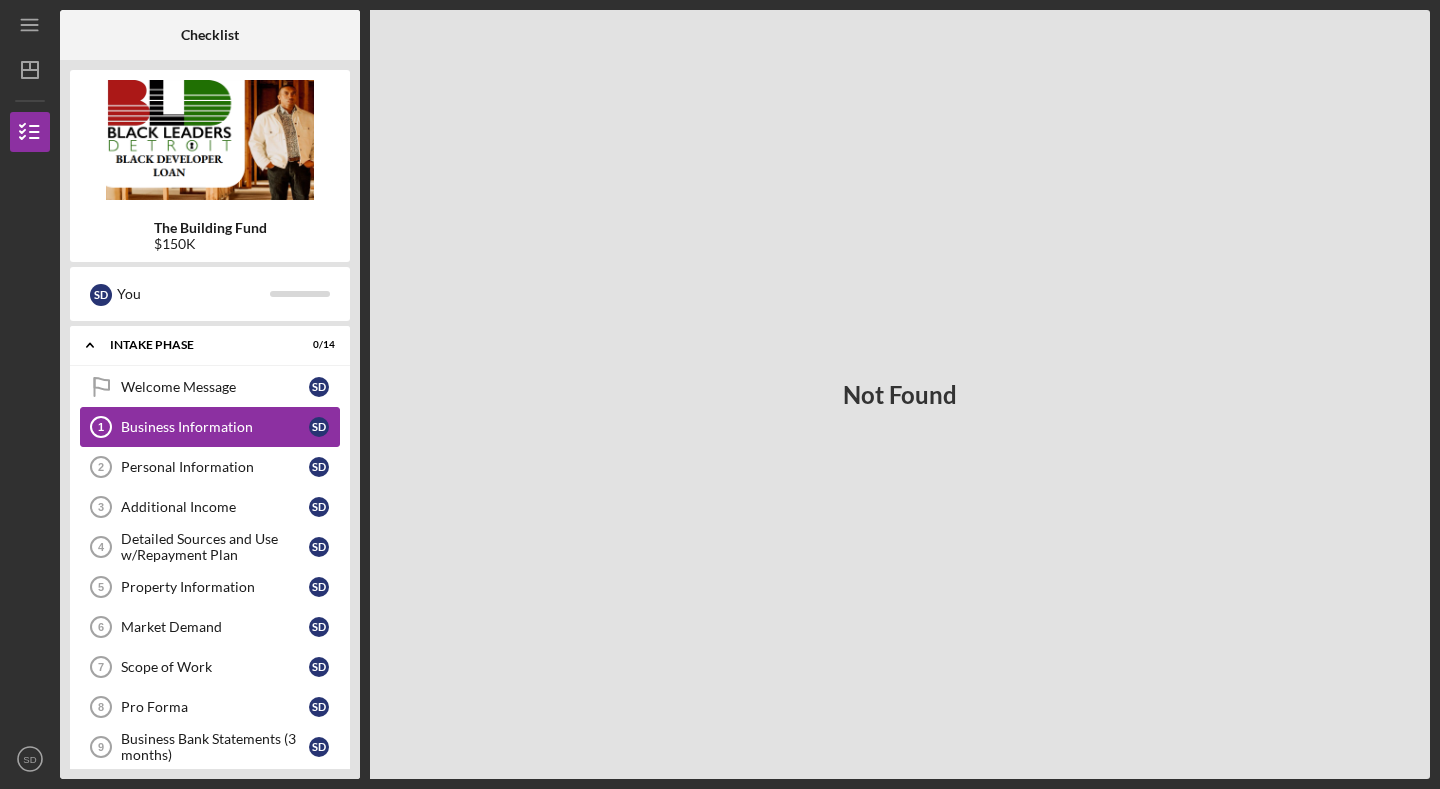 click on "Business Information 1 Business Information S D" at bounding box center [210, 427] 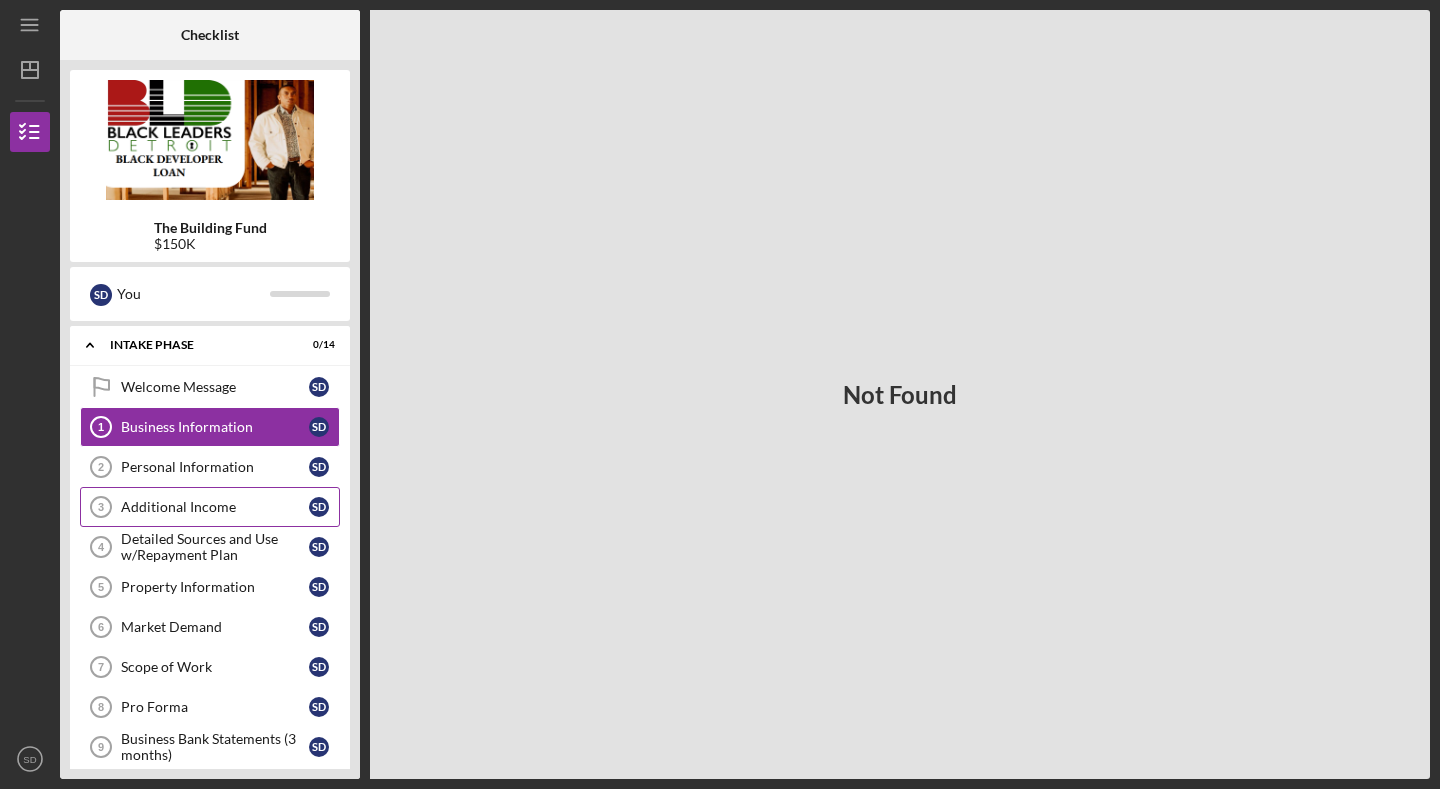 click on "Additional Income 3 Additional Income S D" at bounding box center [210, 507] 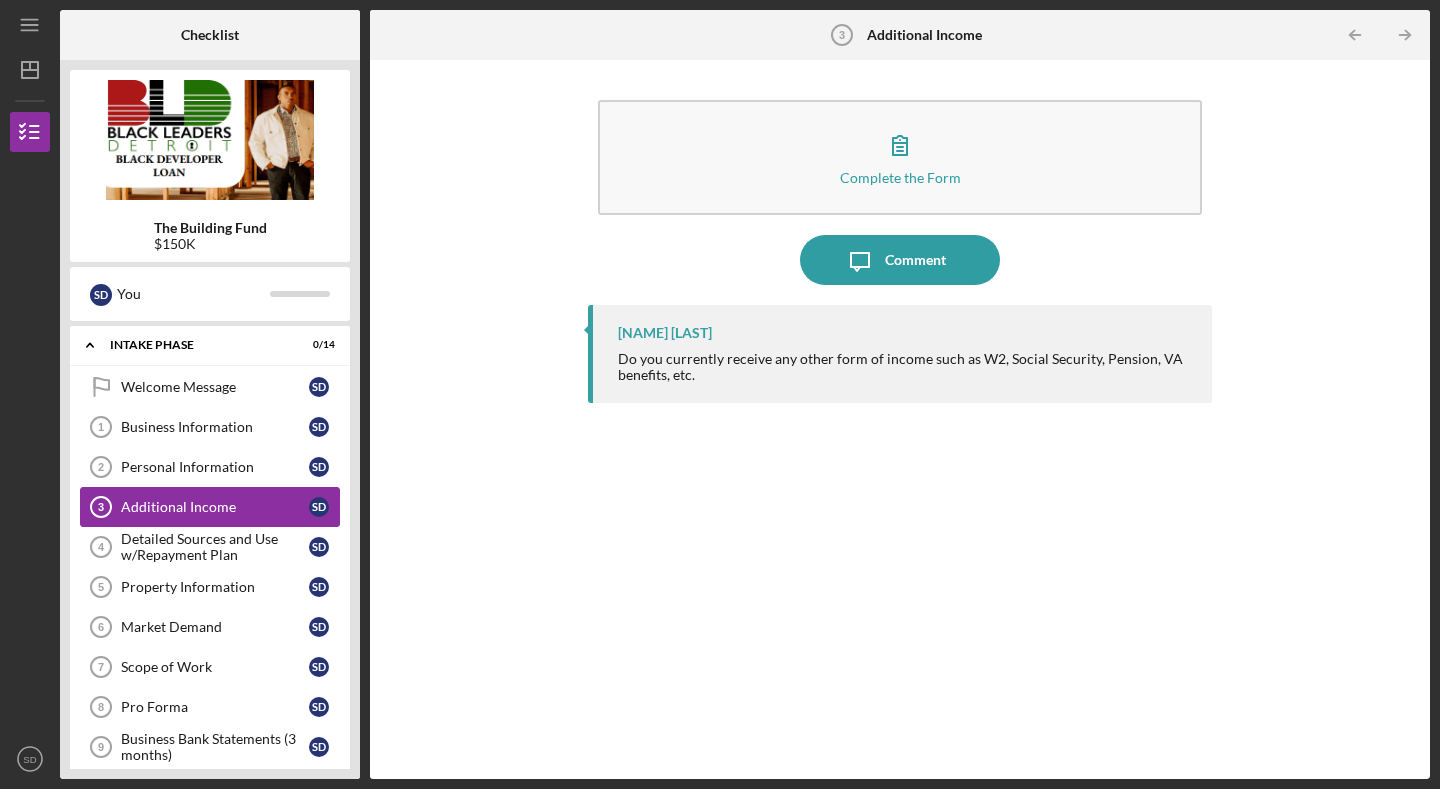 click on "Additional Income 3 Additional Income S D" at bounding box center [210, 507] 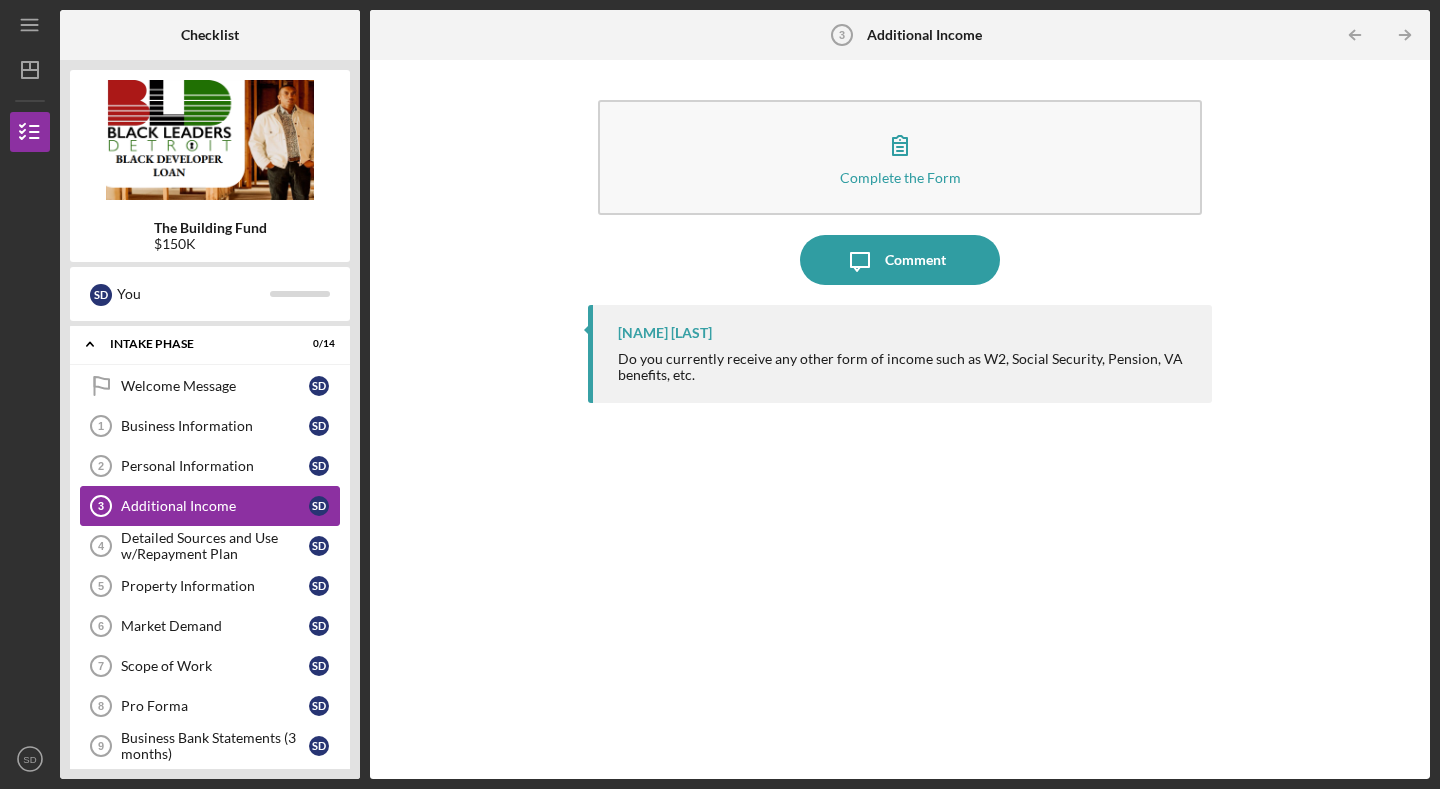 click on "Additional Income" at bounding box center (215, 506) 